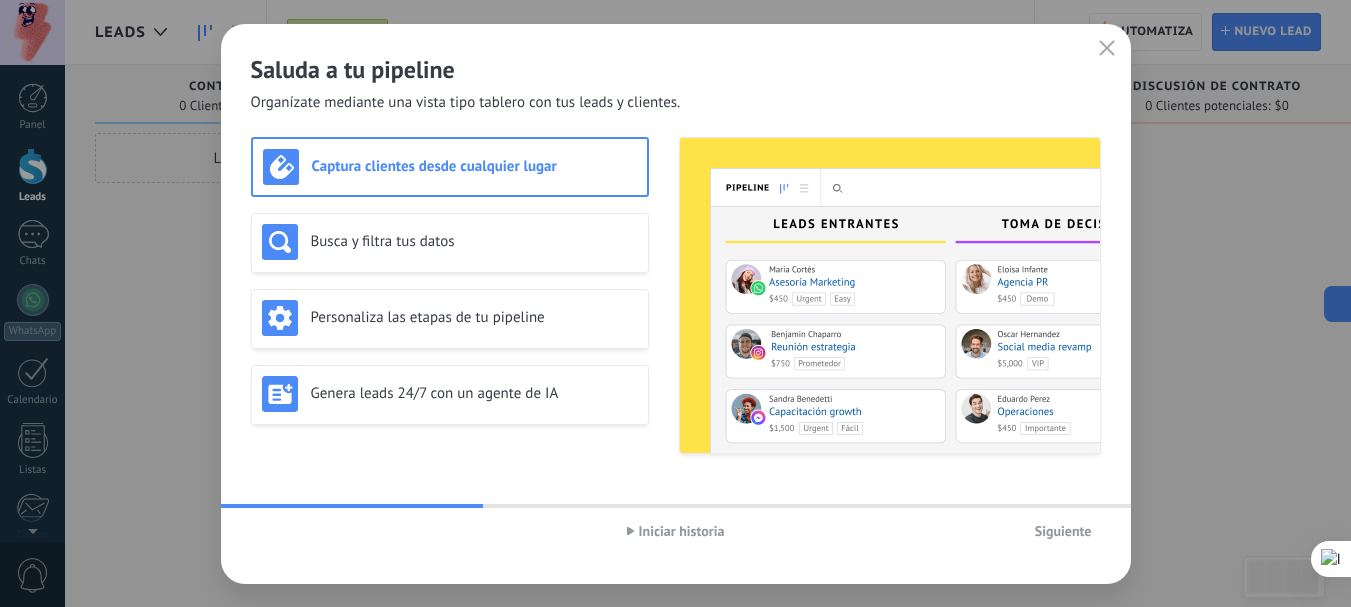 scroll, scrollTop: 0, scrollLeft: 0, axis: both 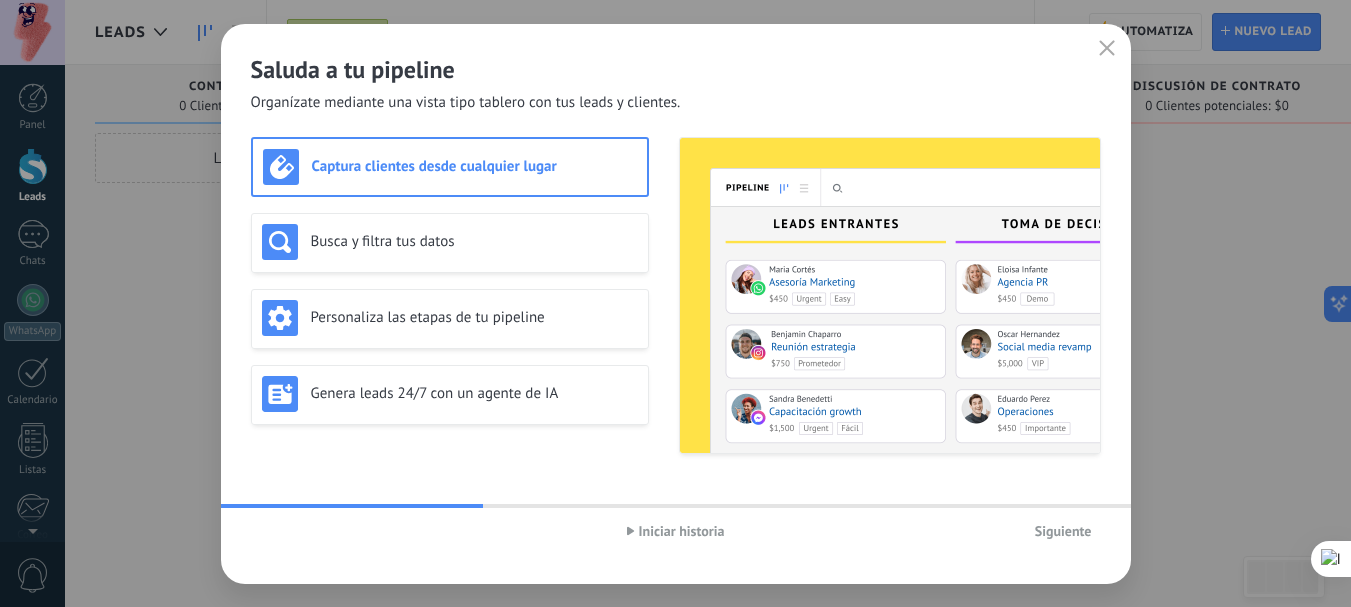 click on "Iniciar historia" at bounding box center [676, 531] 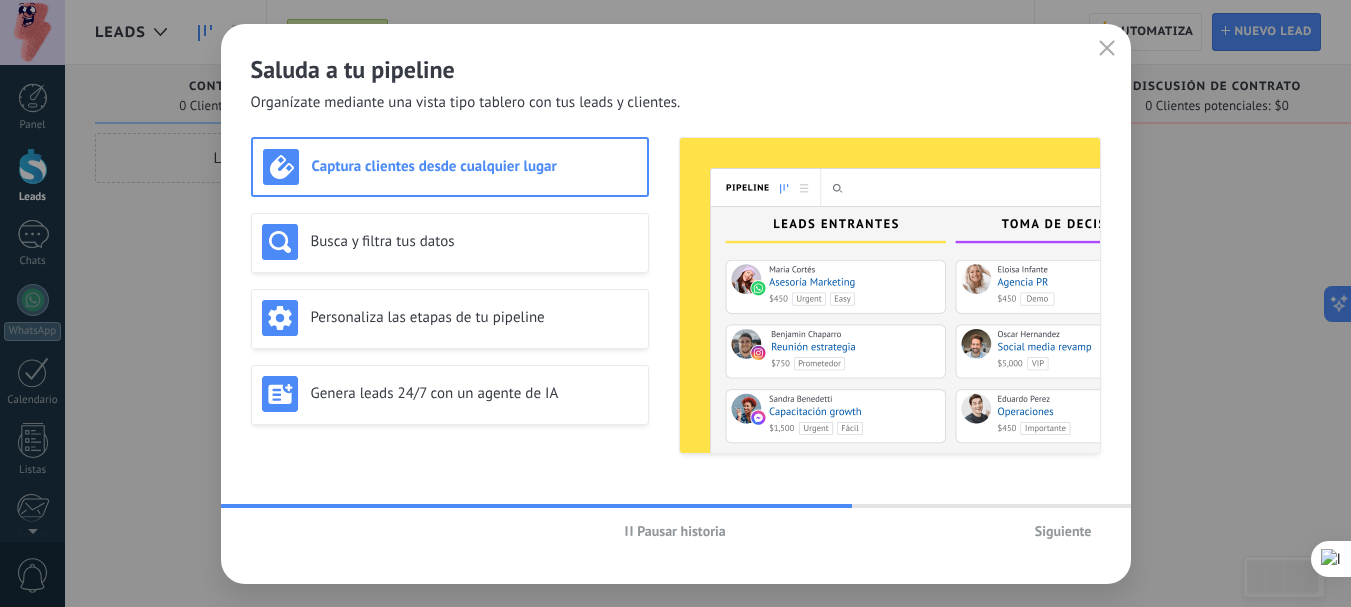click 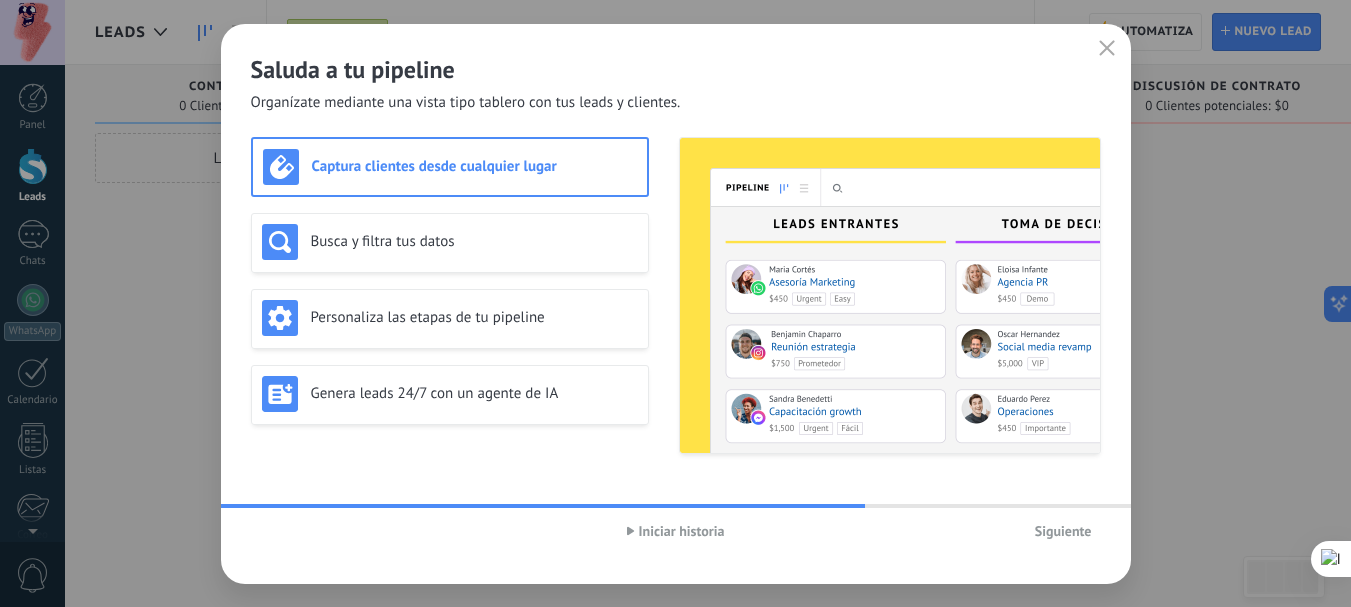 click 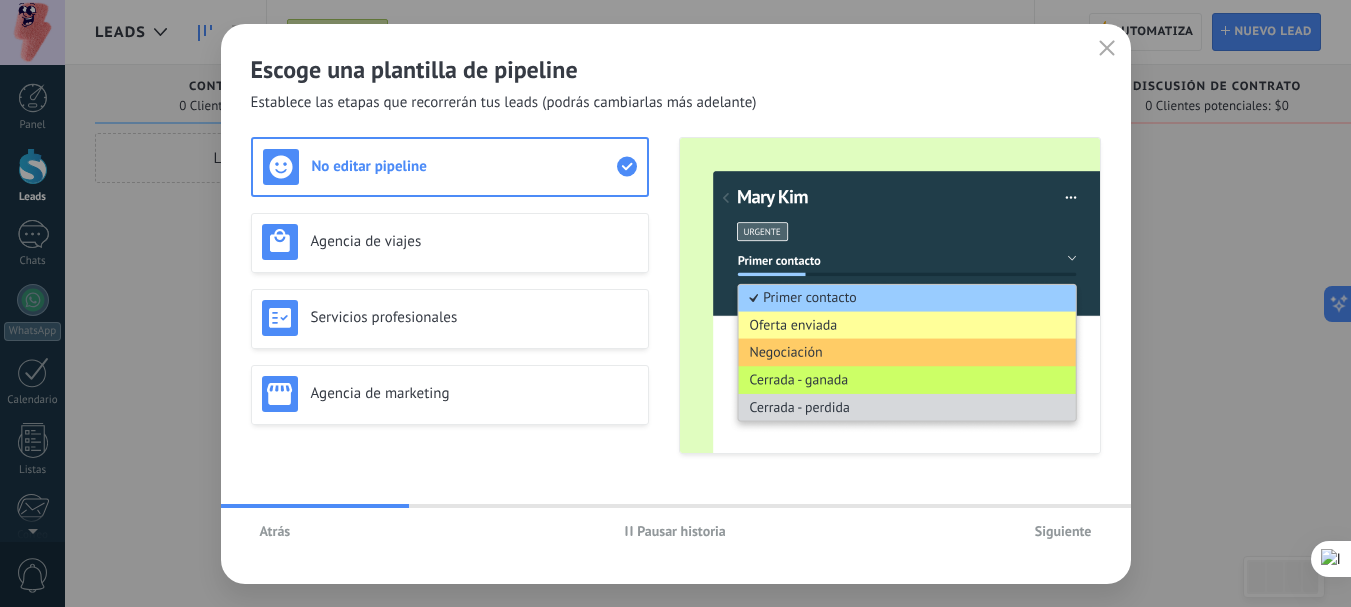 click on "Pausar historia" at bounding box center (675, 531) 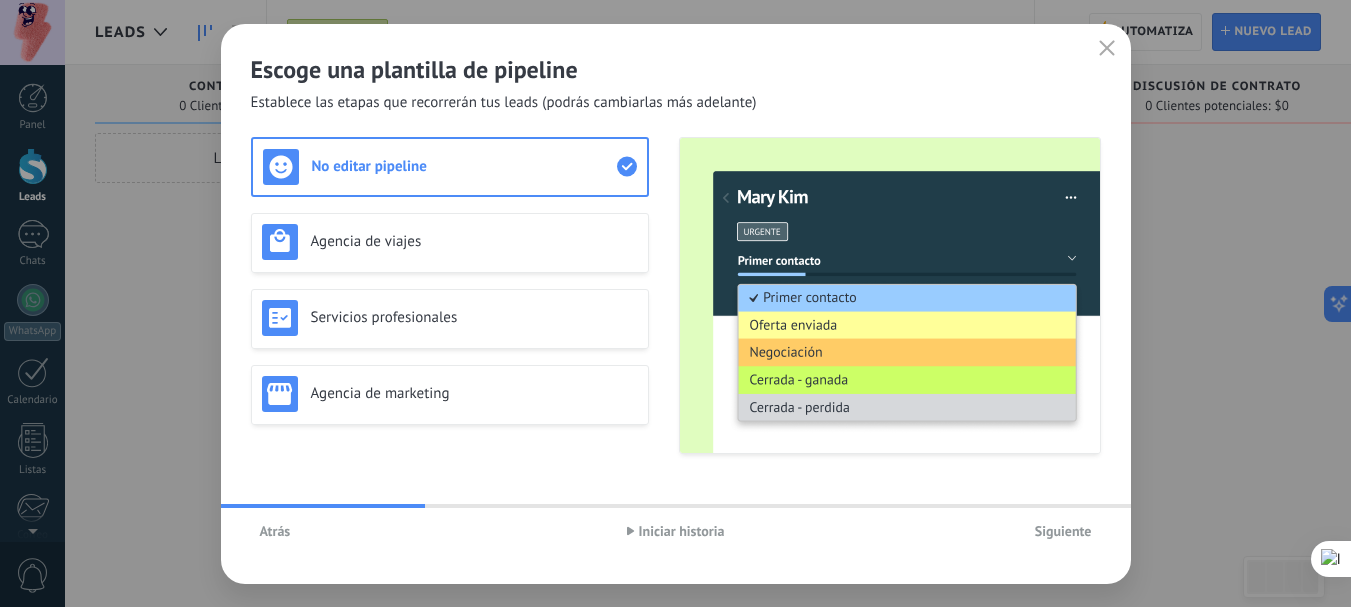 click on "Iniciar historia" at bounding box center (676, 531) 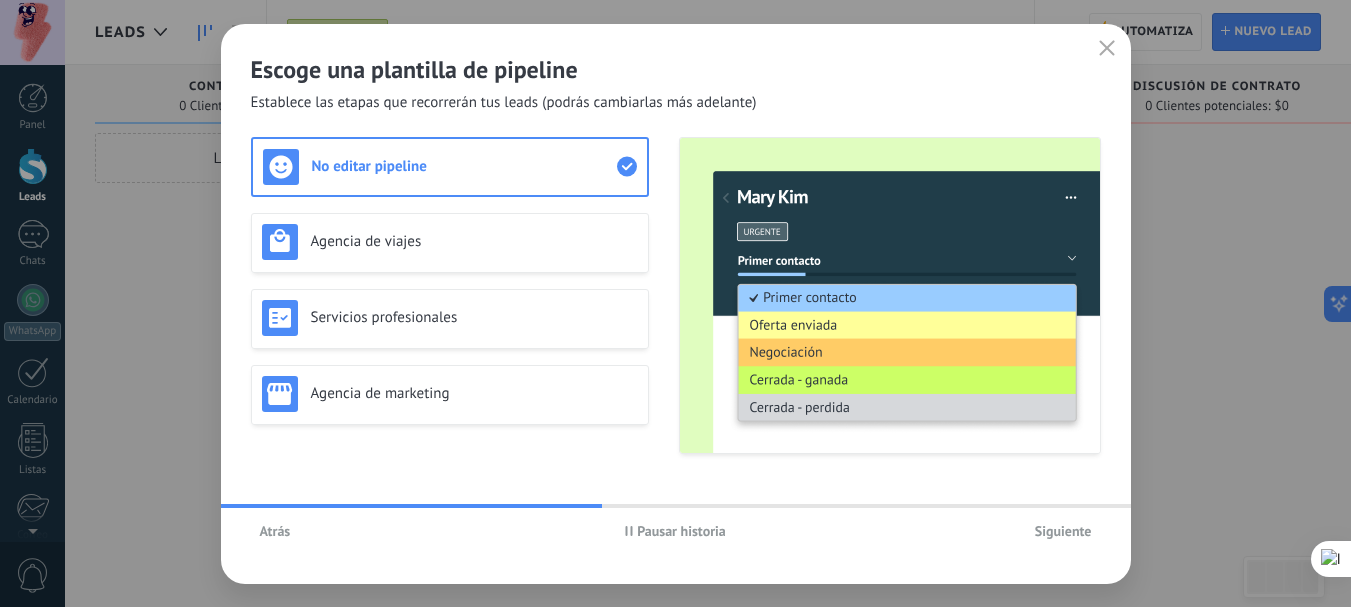 click on "Siguiente" at bounding box center (1063, 531) 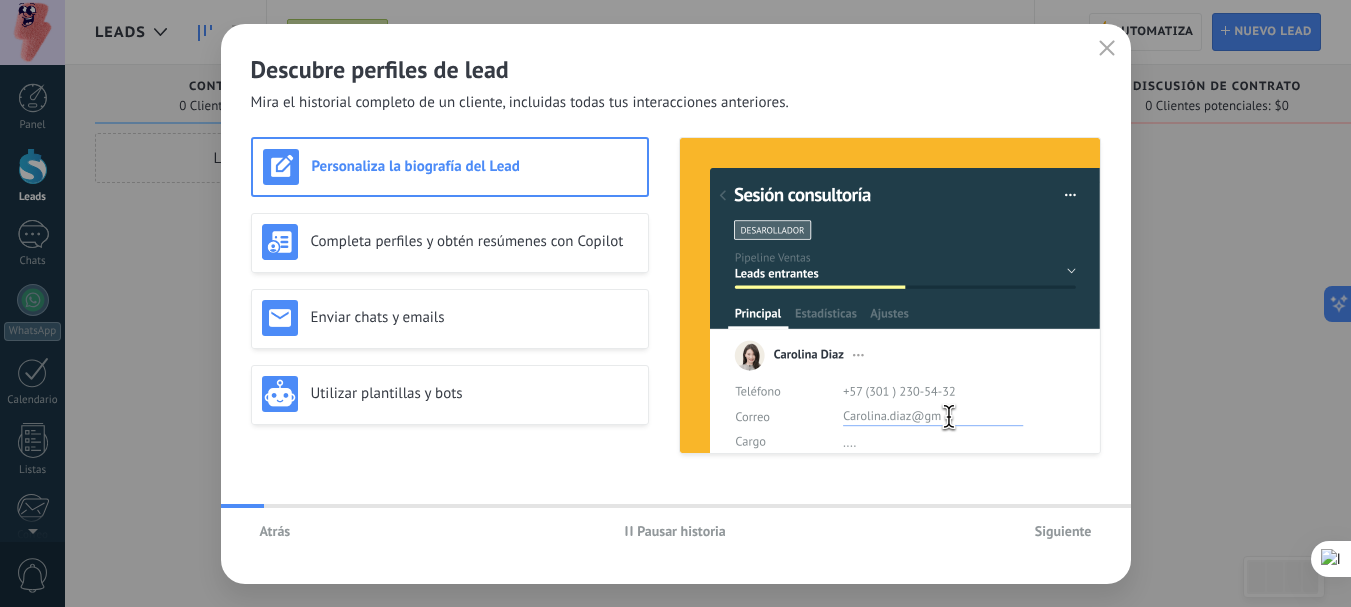 click on "Siguiente" at bounding box center [1063, 531] 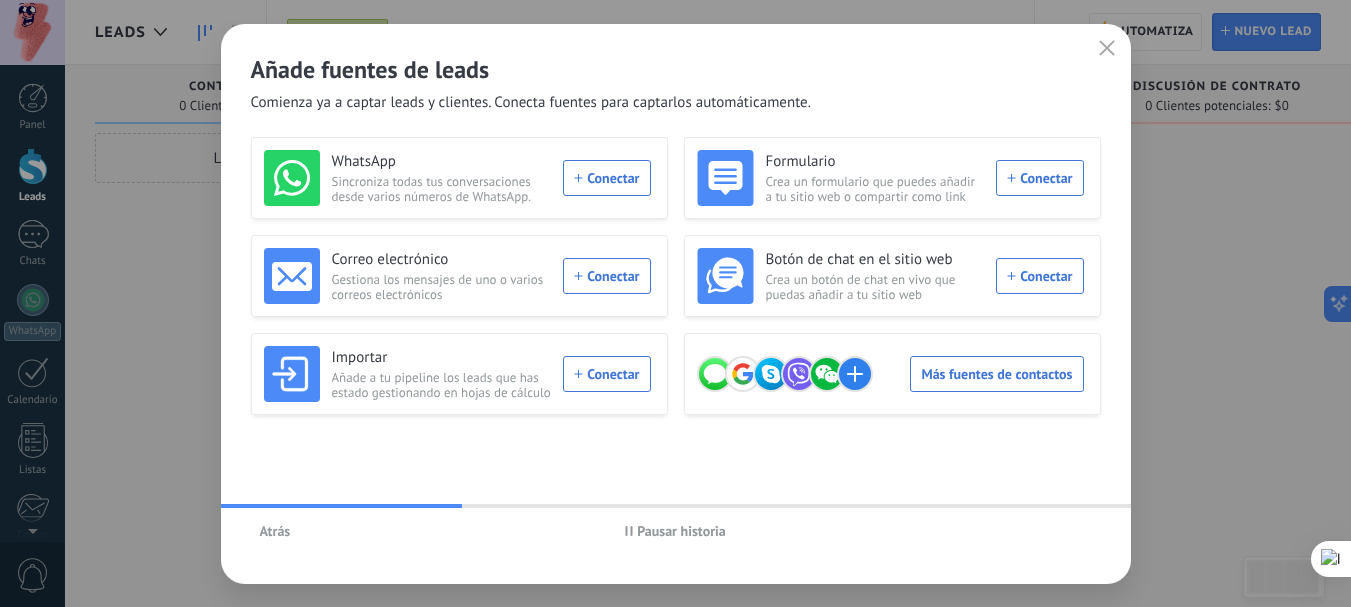 click 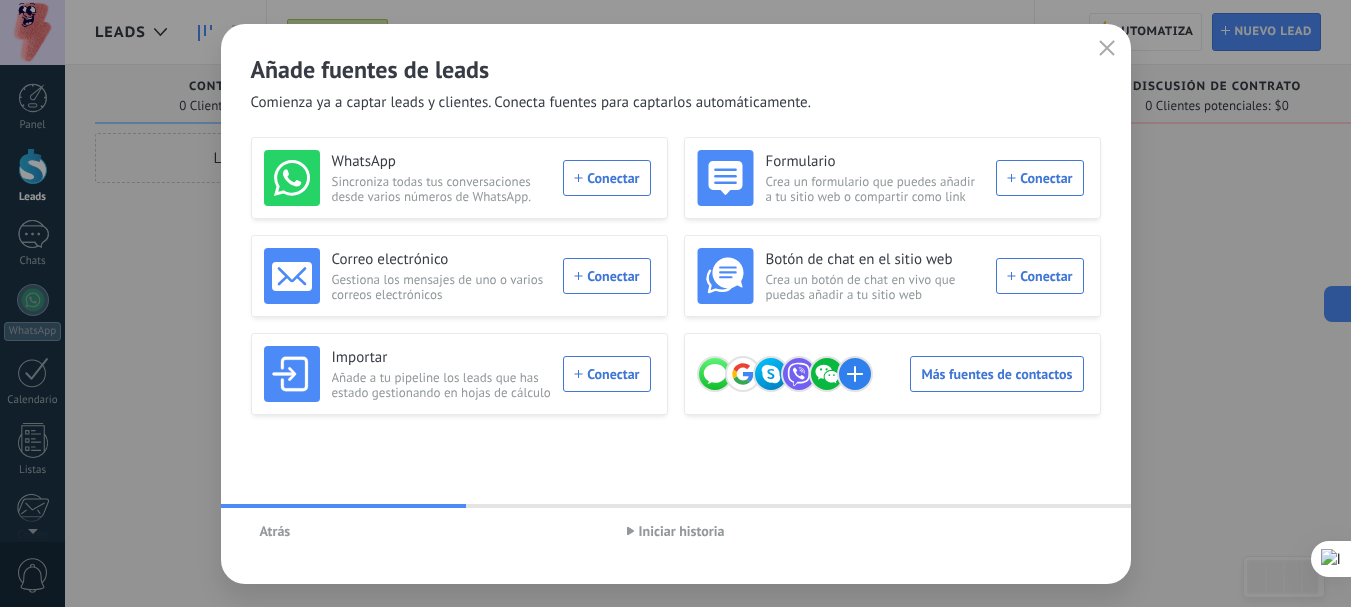 click 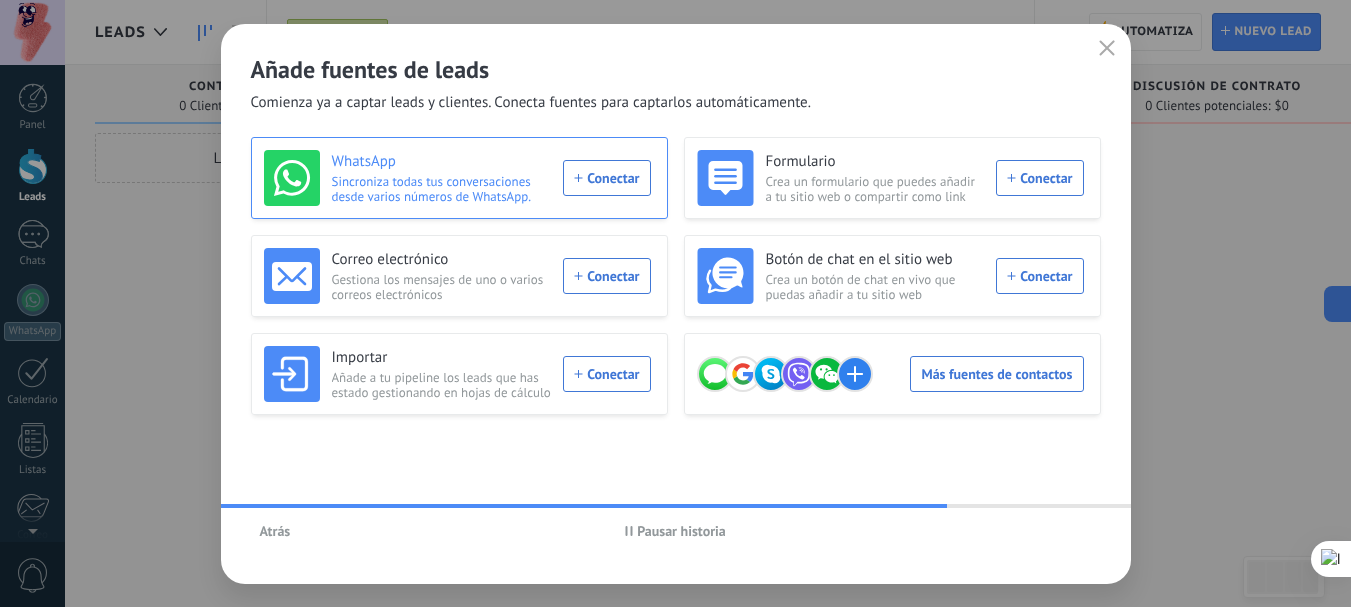 click on "WhatsApp Sincroniza todas tus conversaciones desde varios números de WhatsApp. Conectar" at bounding box center [457, 178] 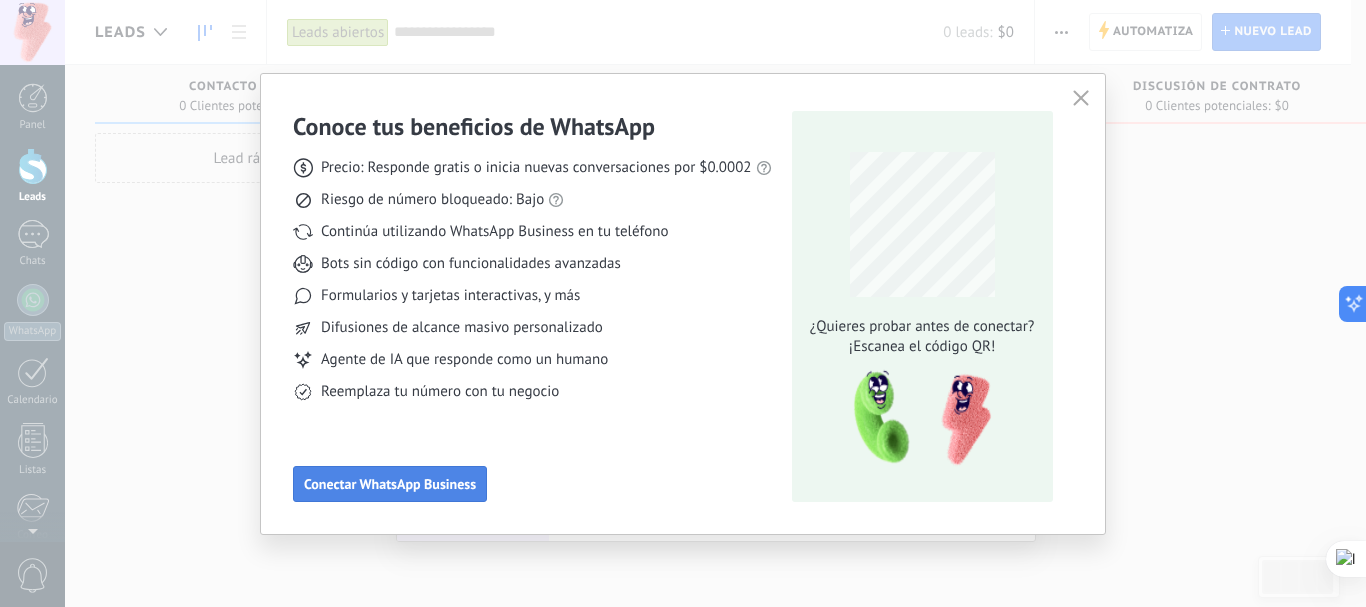 click on "Conectar WhatsApp Business" at bounding box center (390, 484) 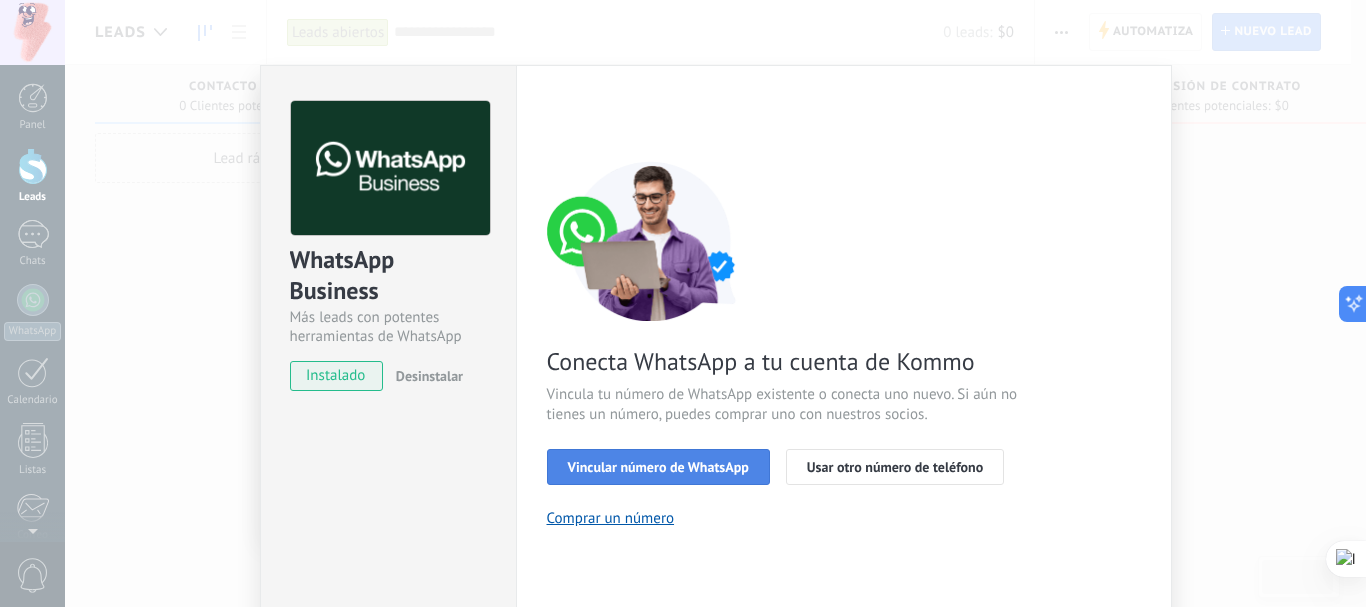 click on "Vincular número de WhatsApp" at bounding box center (658, 467) 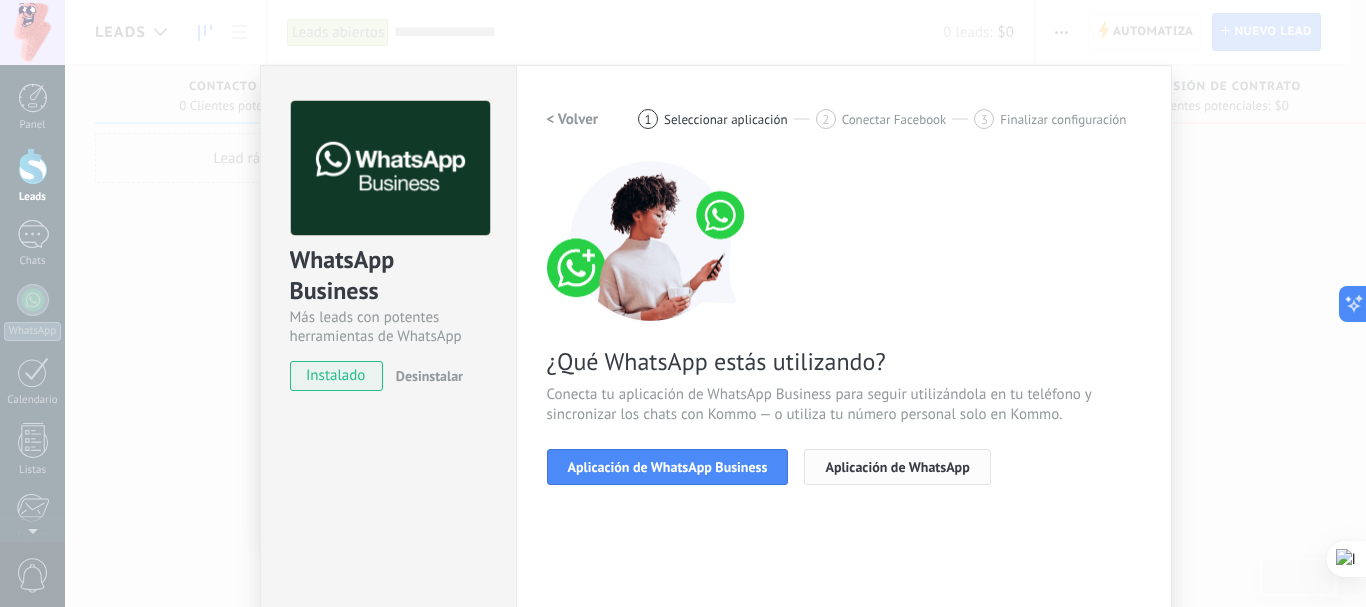 click on "Aplicación de WhatsApp" at bounding box center [897, 467] 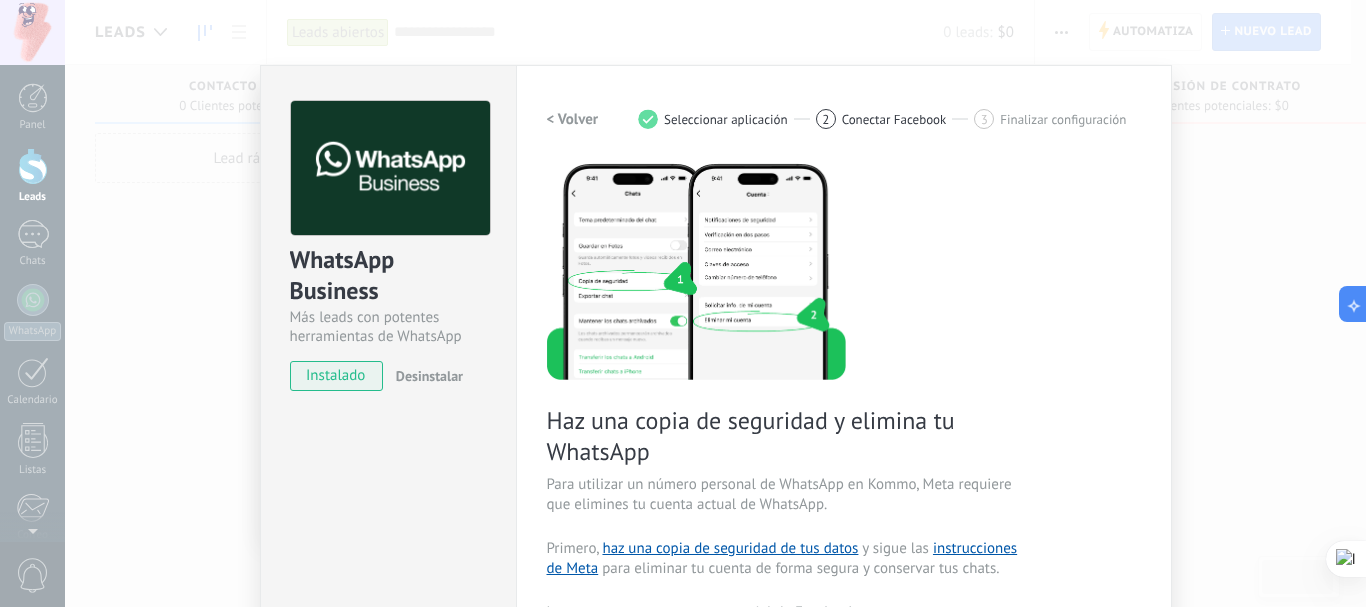 drag, startPoint x: 1365, startPoint y: 239, endPoint x: 1357, endPoint y: 282, distance: 43.737854 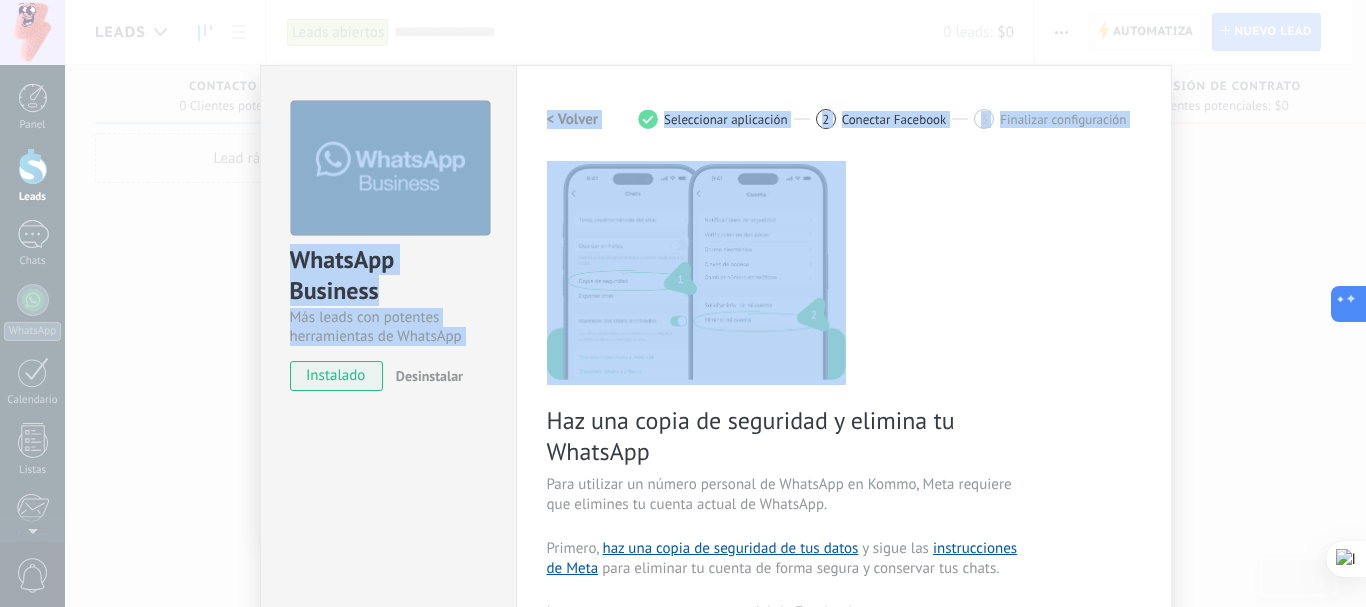 drag, startPoint x: 1358, startPoint y: 279, endPoint x: 1358, endPoint y: 318, distance: 39 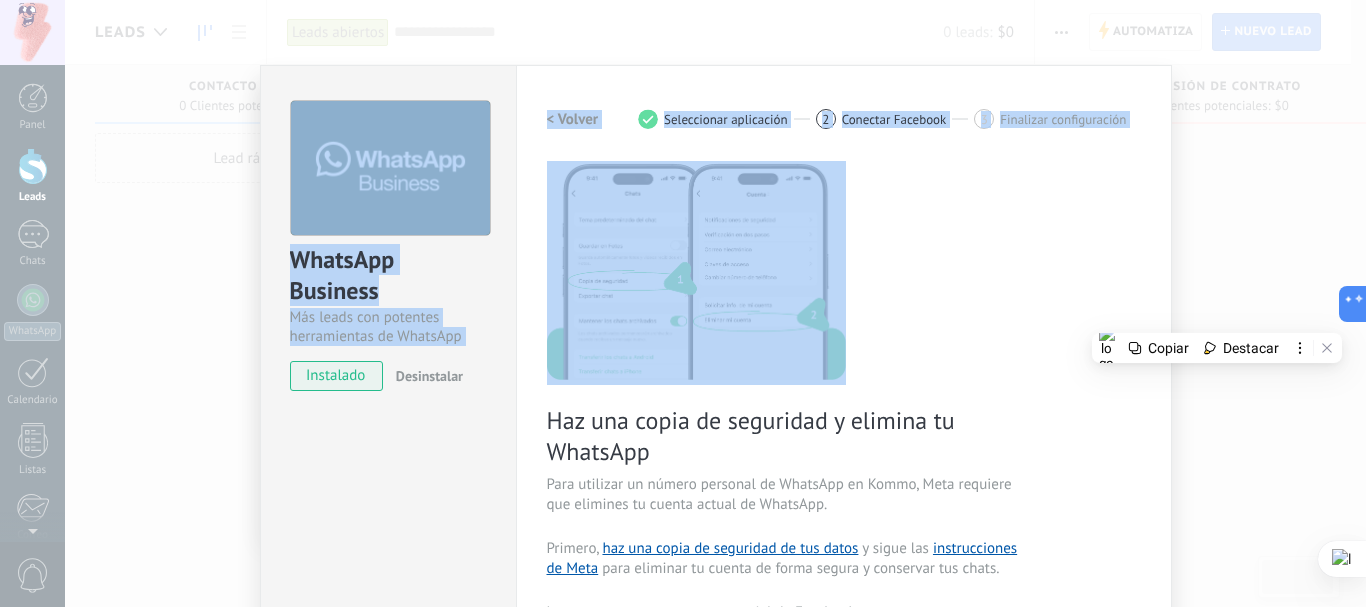 click on "Haz una copia de seguridad y elimina tu WhatsApp Para utilizar un número personal de WhatsApp en Kommo, Meta requiere que elimines tu cuenta actual de WhatsApp. Primero, haz una copia de seguridad de tus datos y sigue las instrucciones de Meta para eliminar tu cuenta de forma segura y conservar tus chats. Luego, conecta tu cuenta comercial de Facebook — esto toma aproximadamente 5 minutos, y puedes crear una durante la configuración si es necesario. Es posible que algunos mensajes no se entreguen durante este paso, así que intenta programarlo cuando la actividad sea baja. Continuar con Facebook Guía paso a paso" at bounding box center (844, 452) 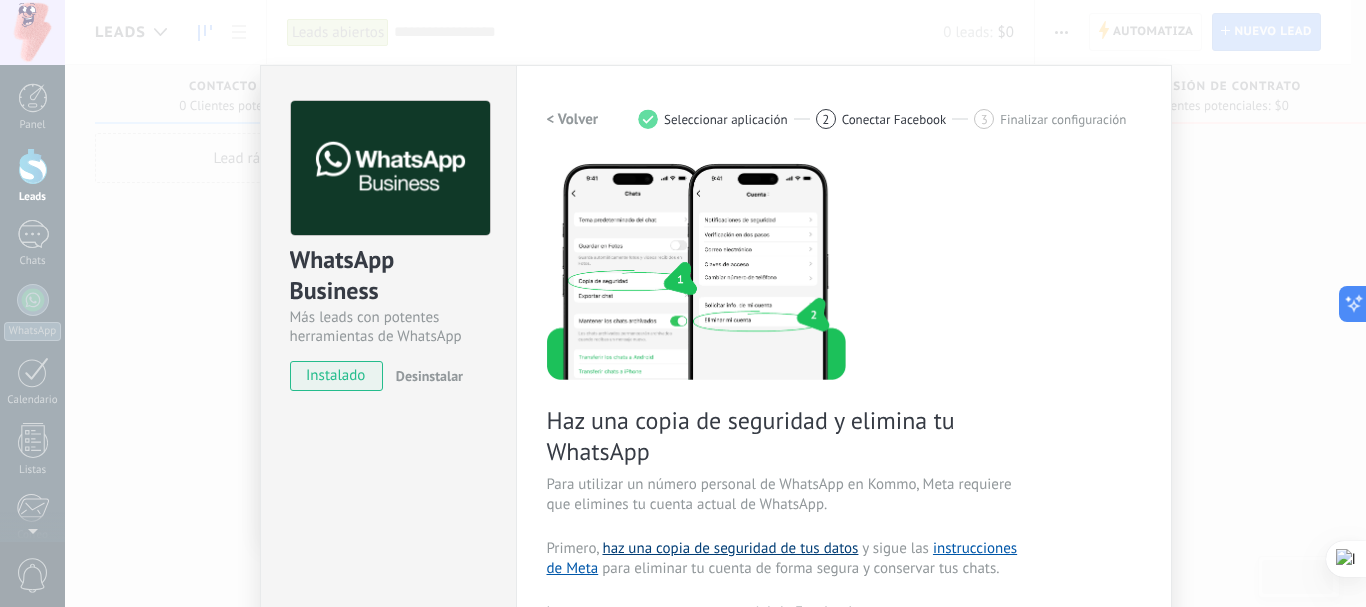 click on "haz una copia de seguridad de tus datos" at bounding box center (730, 548) 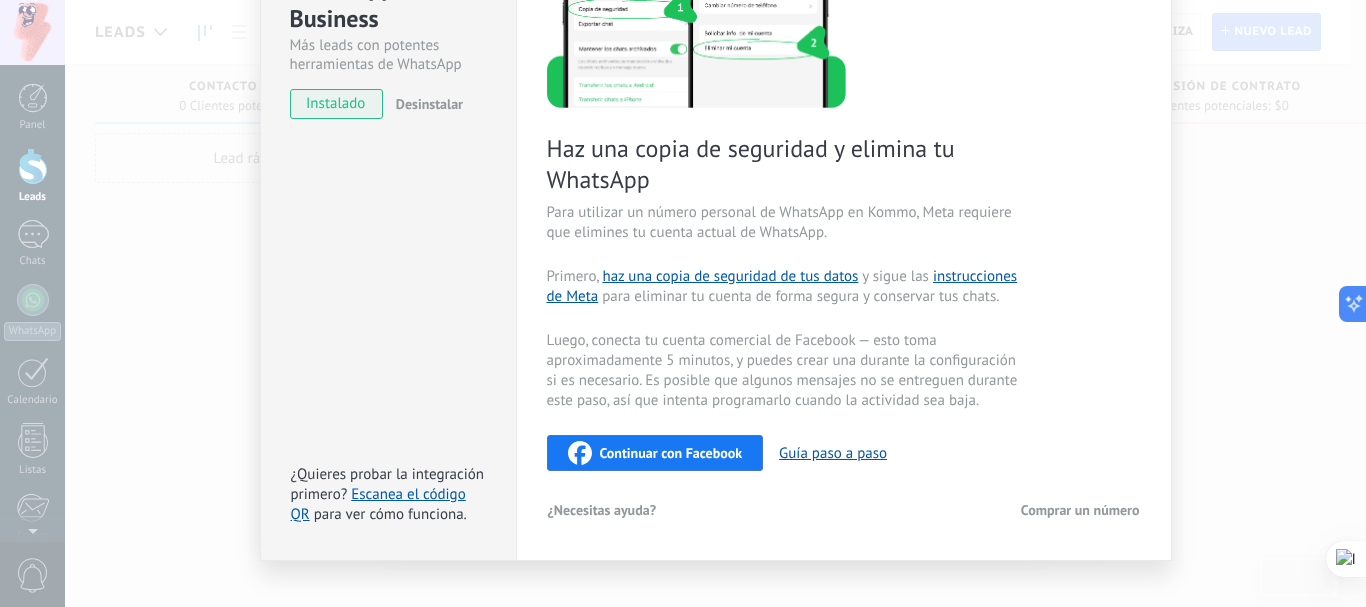 scroll, scrollTop: 300, scrollLeft: 0, axis: vertical 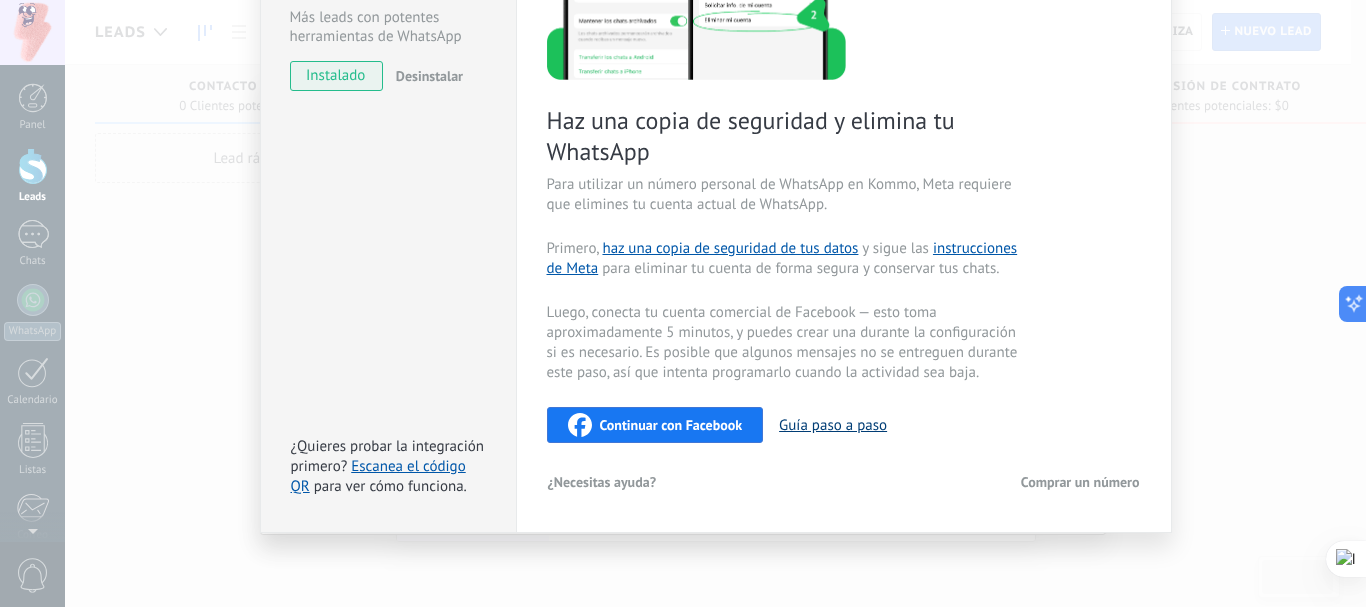 click on "Guía paso a paso" at bounding box center (833, 425) 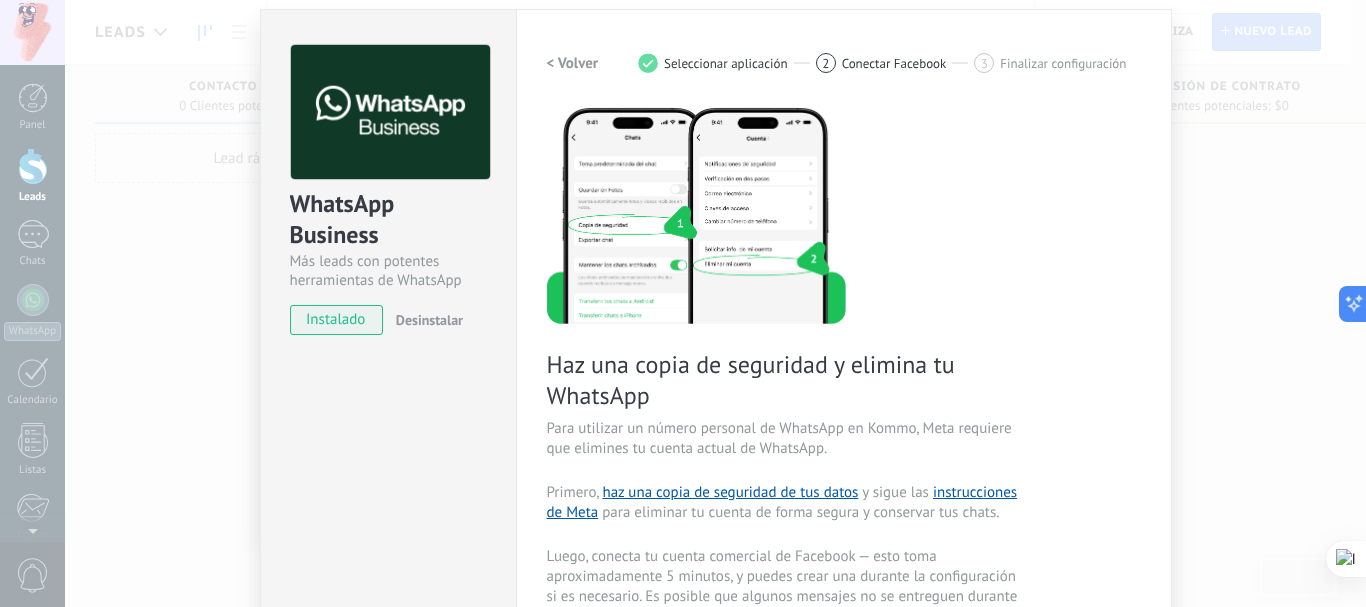 scroll, scrollTop: 62, scrollLeft: 0, axis: vertical 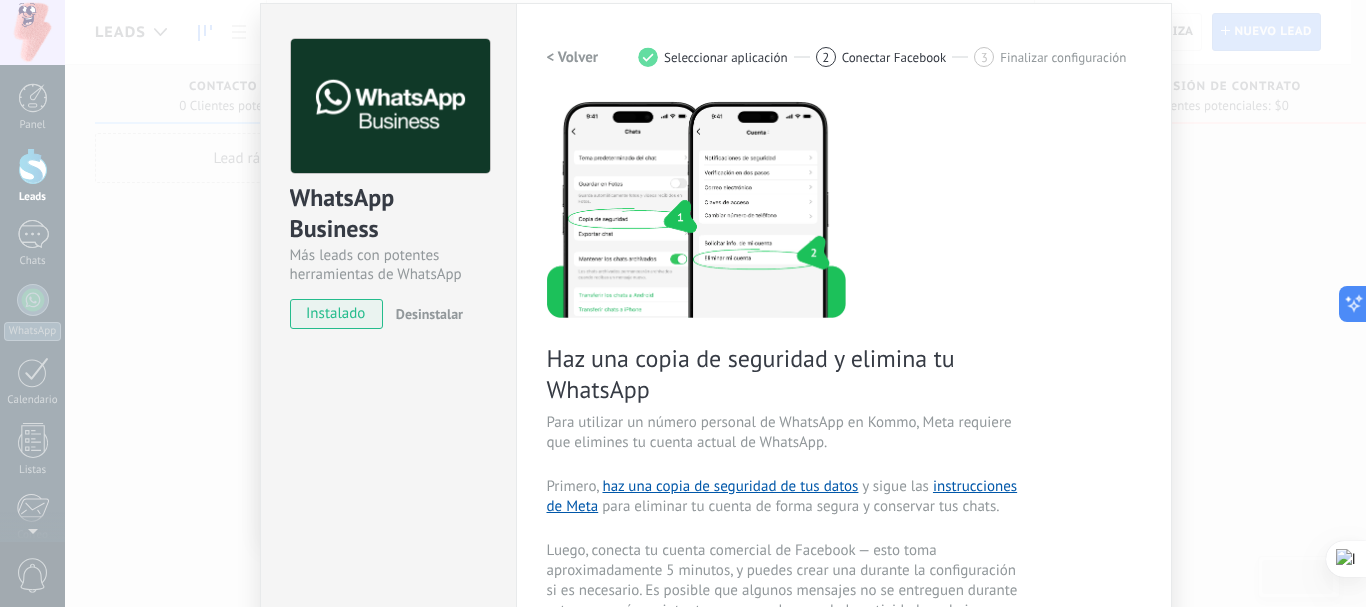 click on "Desinstalar" at bounding box center (429, 314) 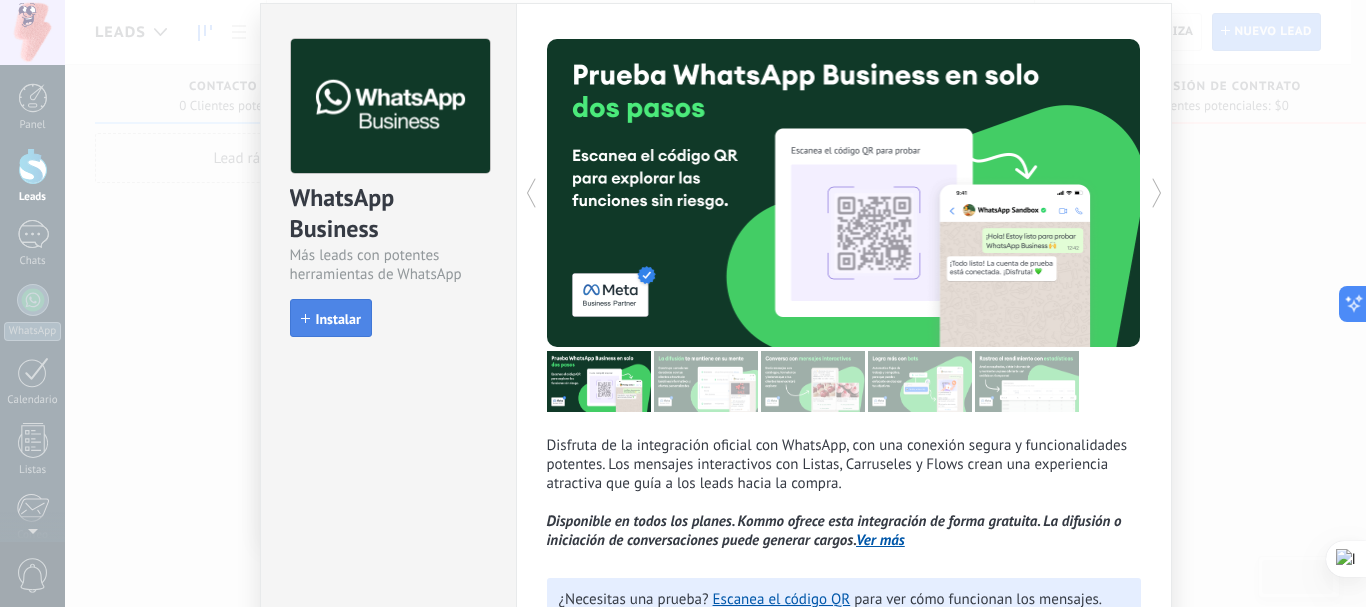 click on "Instalar" at bounding box center [338, 319] 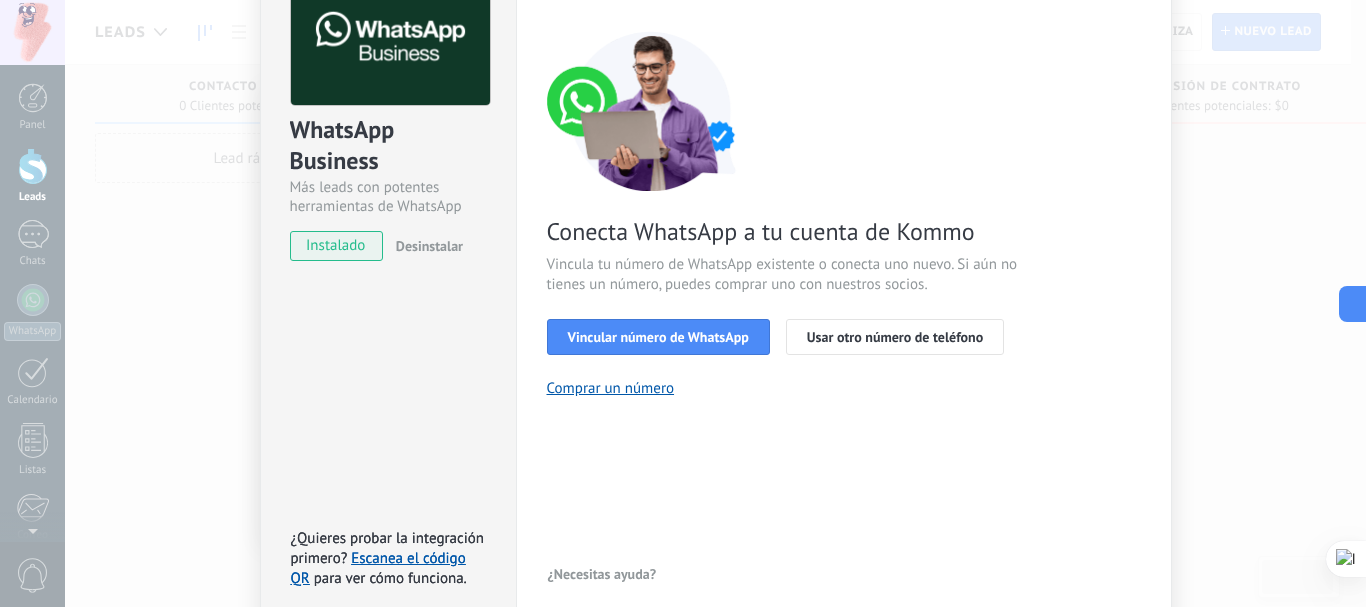scroll, scrollTop: 147, scrollLeft: 0, axis: vertical 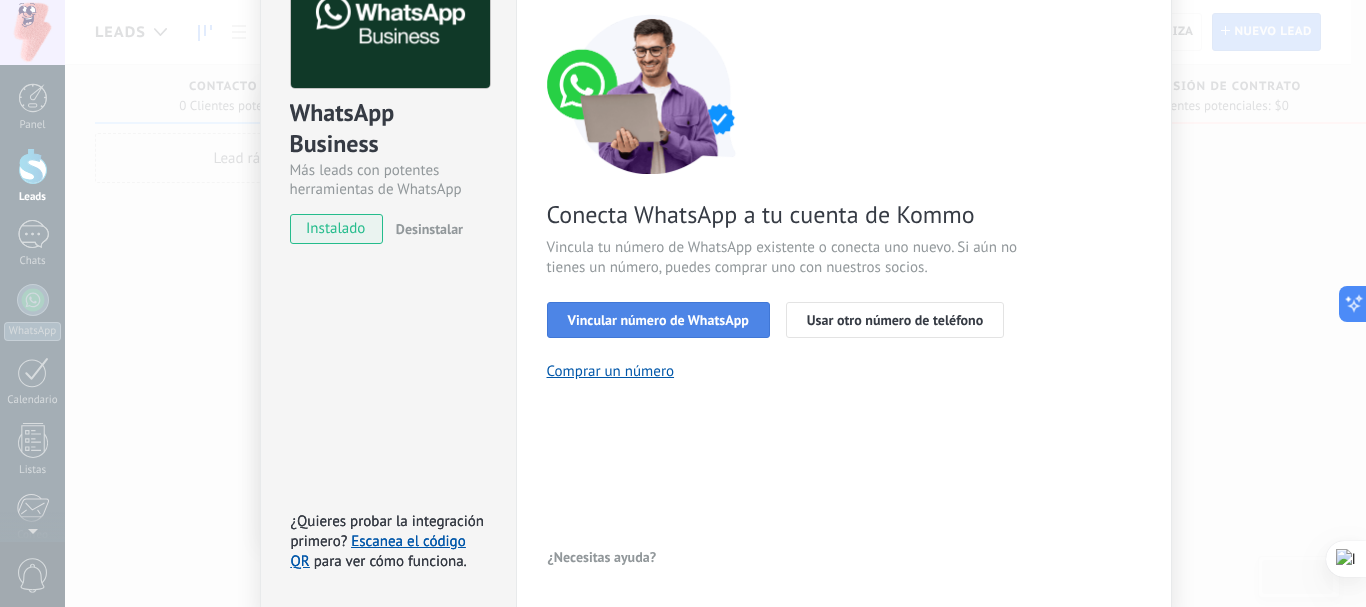 click on "Vincular número de WhatsApp" at bounding box center (658, 320) 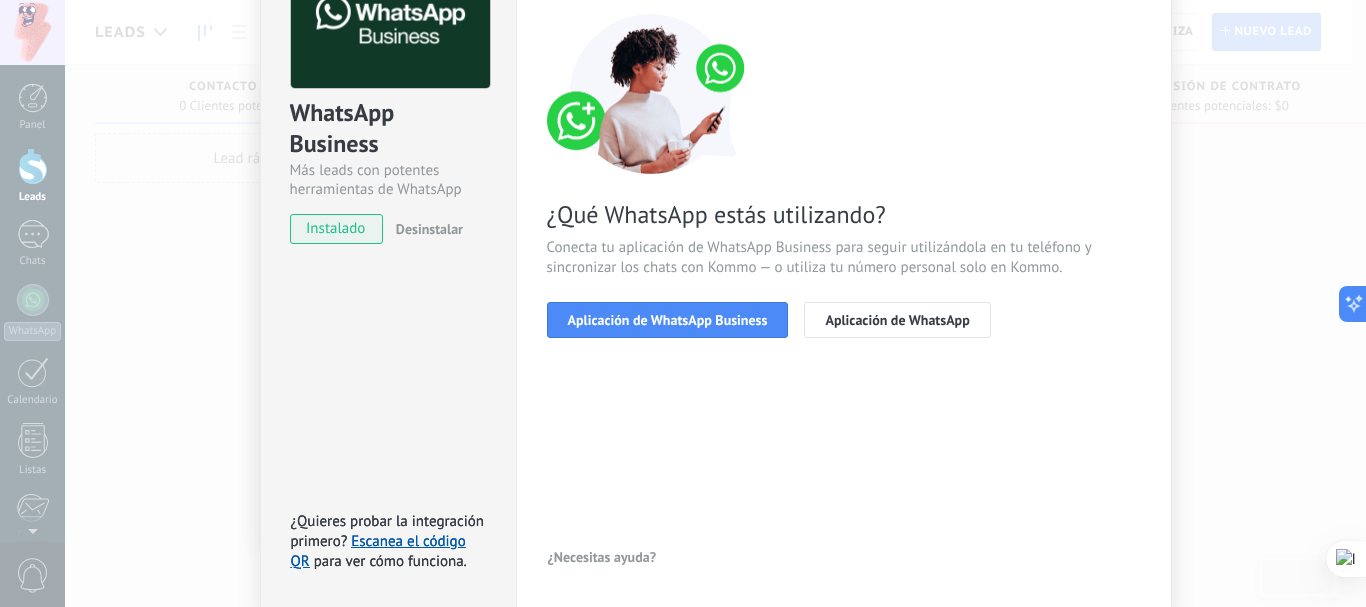 click on "Aplicación de WhatsApp Business" at bounding box center [668, 320] 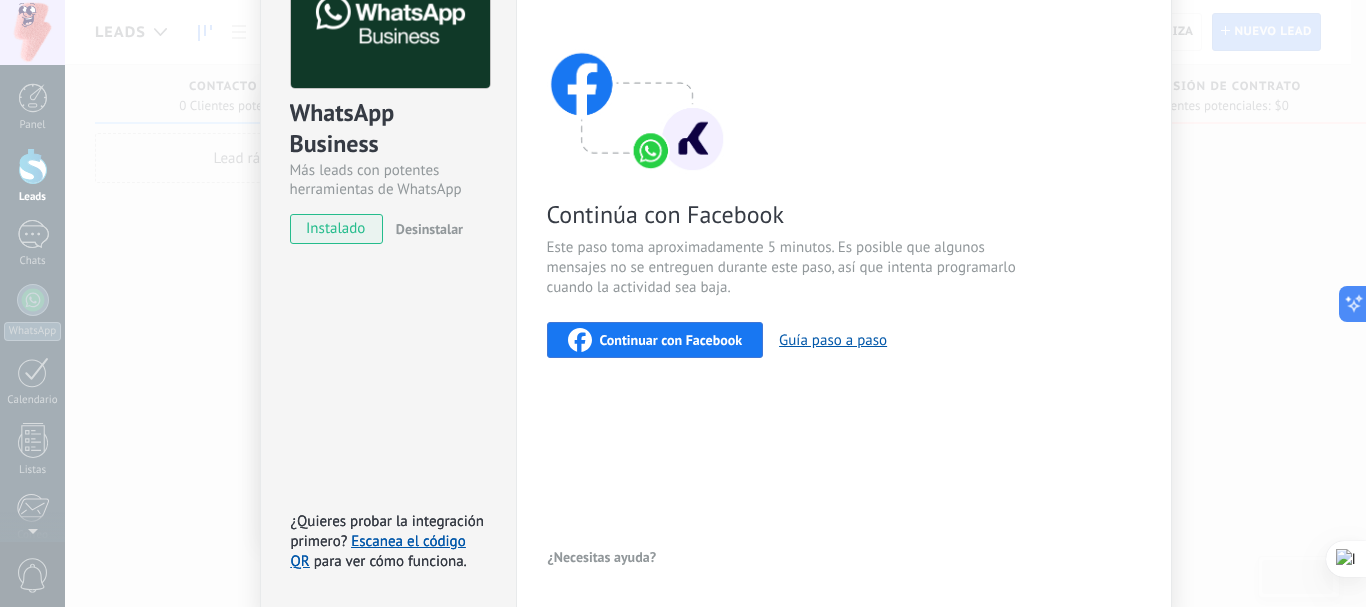 click on "Continuar con Facebook" at bounding box center (671, 340) 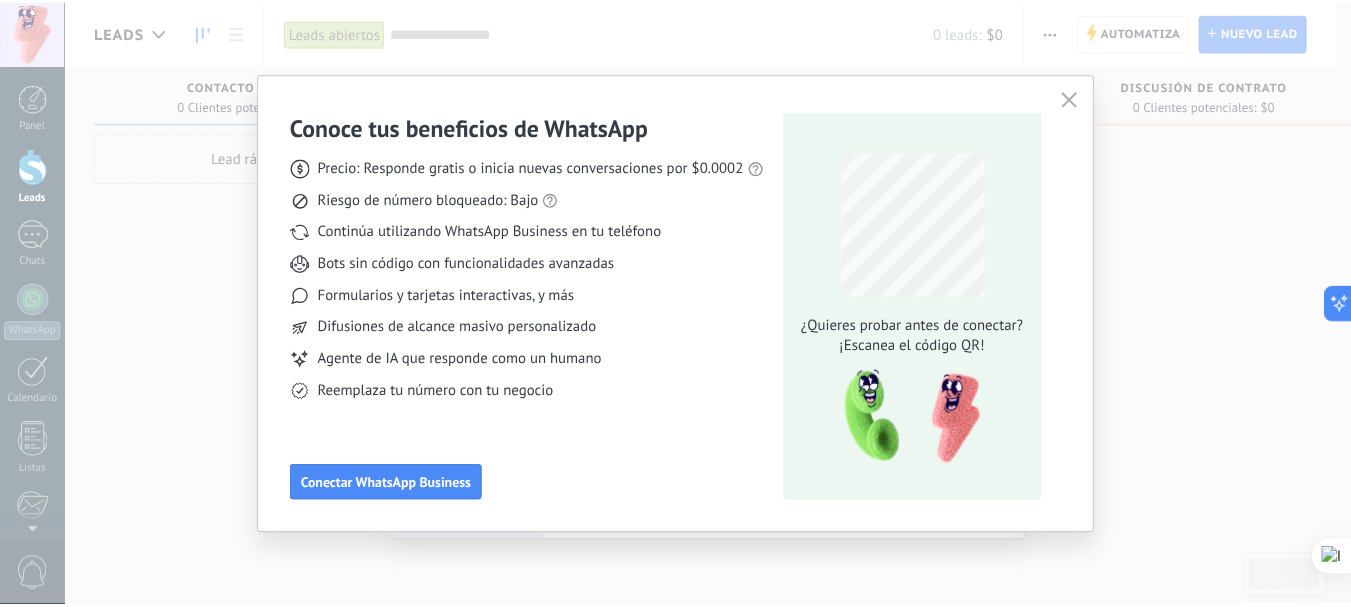 scroll, scrollTop: 0, scrollLeft: 0, axis: both 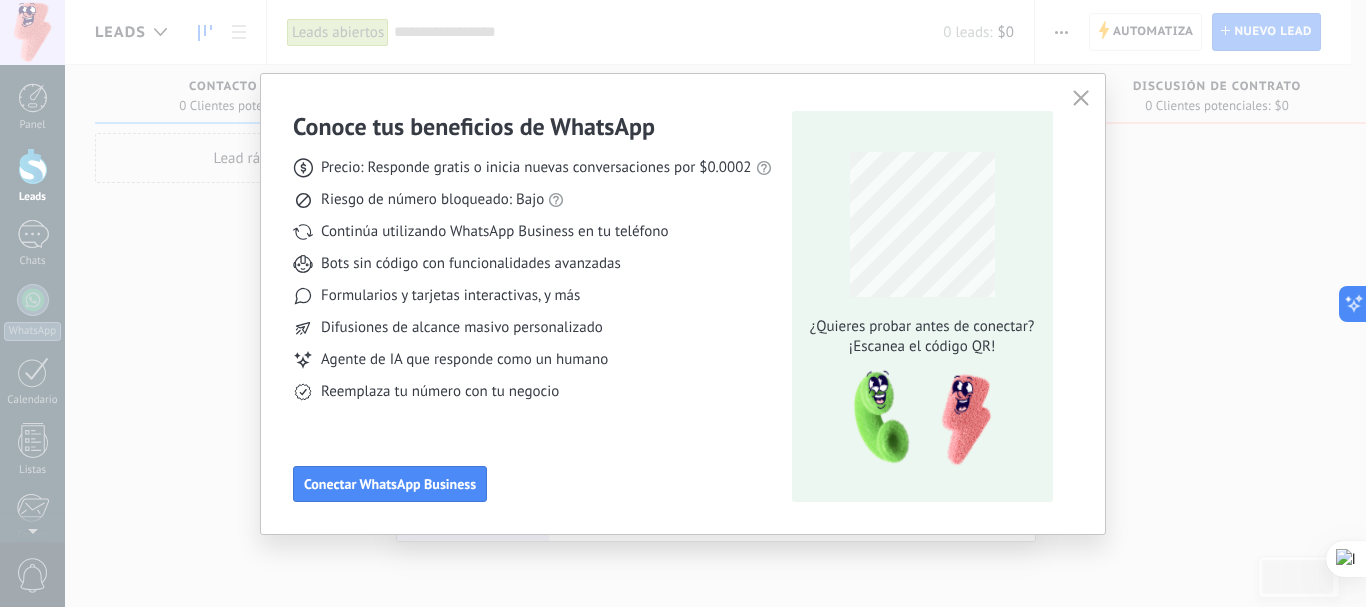 click 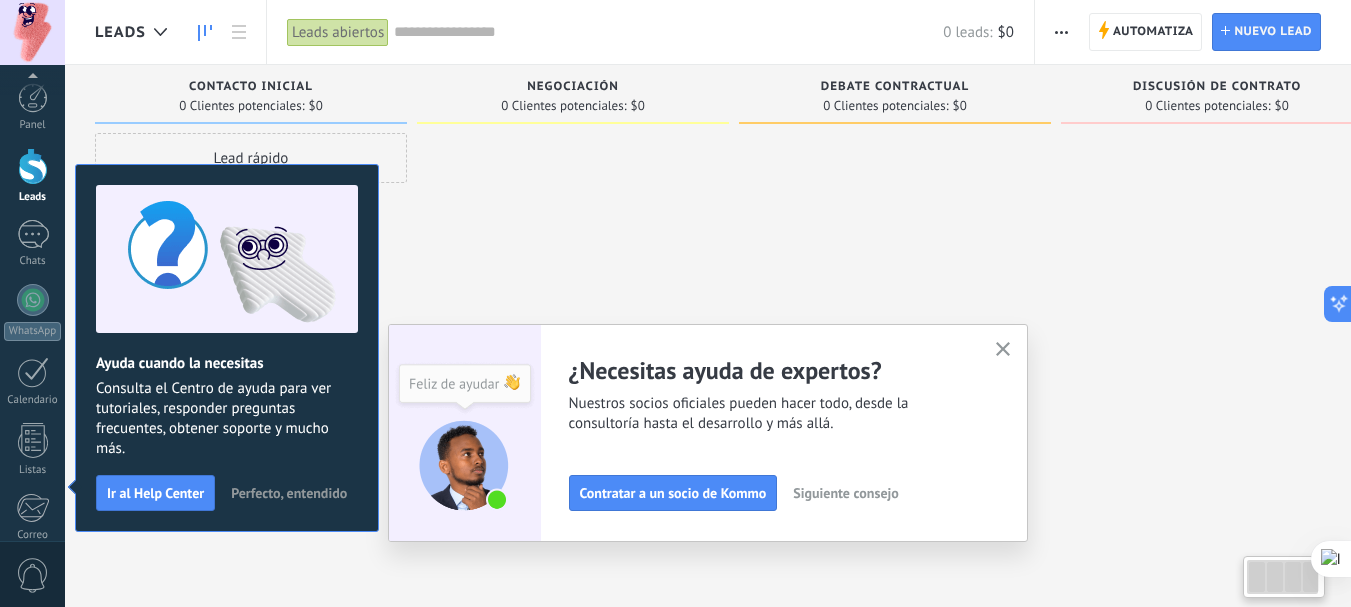 scroll, scrollTop: 225, scrollLeft: 0, axis: vertical 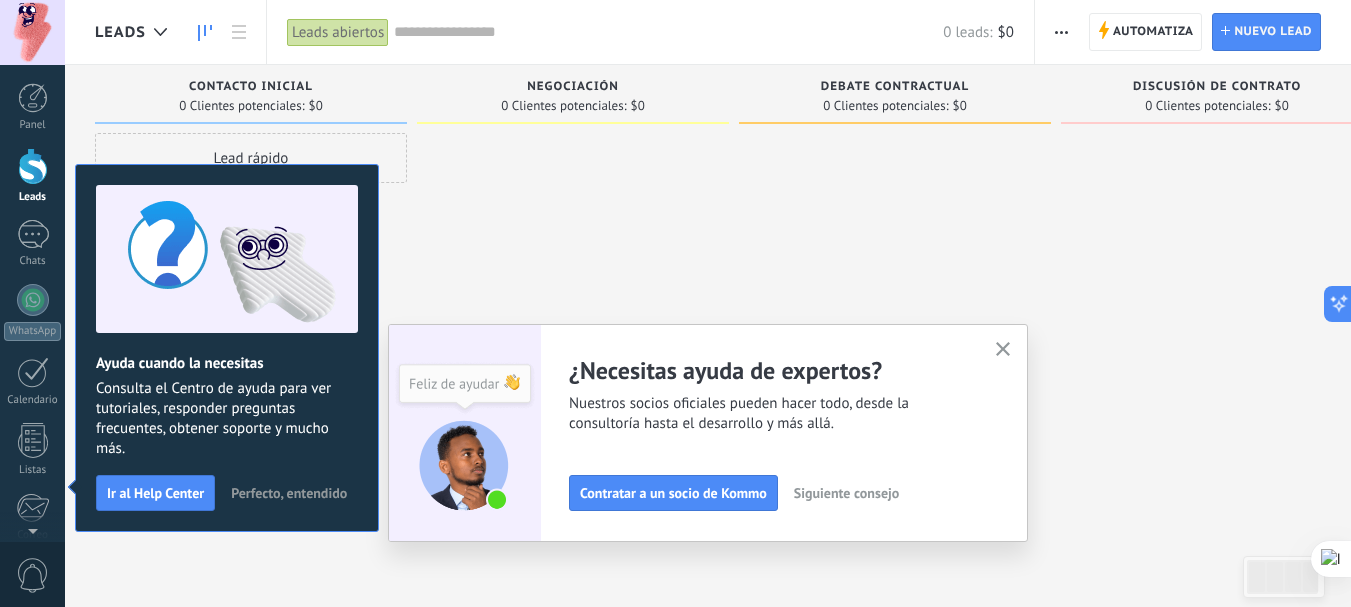 click on "Adapta tu flujo de trabajo Puedes crear varios pipelines adaptados a tus procesos. Configura tu pipeline Siguiente consejo Gana más leads en pocos clicks Puedes conversar con tus leads tanto en la bandeja de entrada y en tu pipeline Conecta más fuentes Siguiente consejo ¿Necesitas ayuda de expertos? Nuestros socios oficiales pueden hacer todo, desde la consultoría hasta el desarrollo y más allá. Contratar a un socio de Kommo Siguiente consejo" at bounding box center [708, 433] 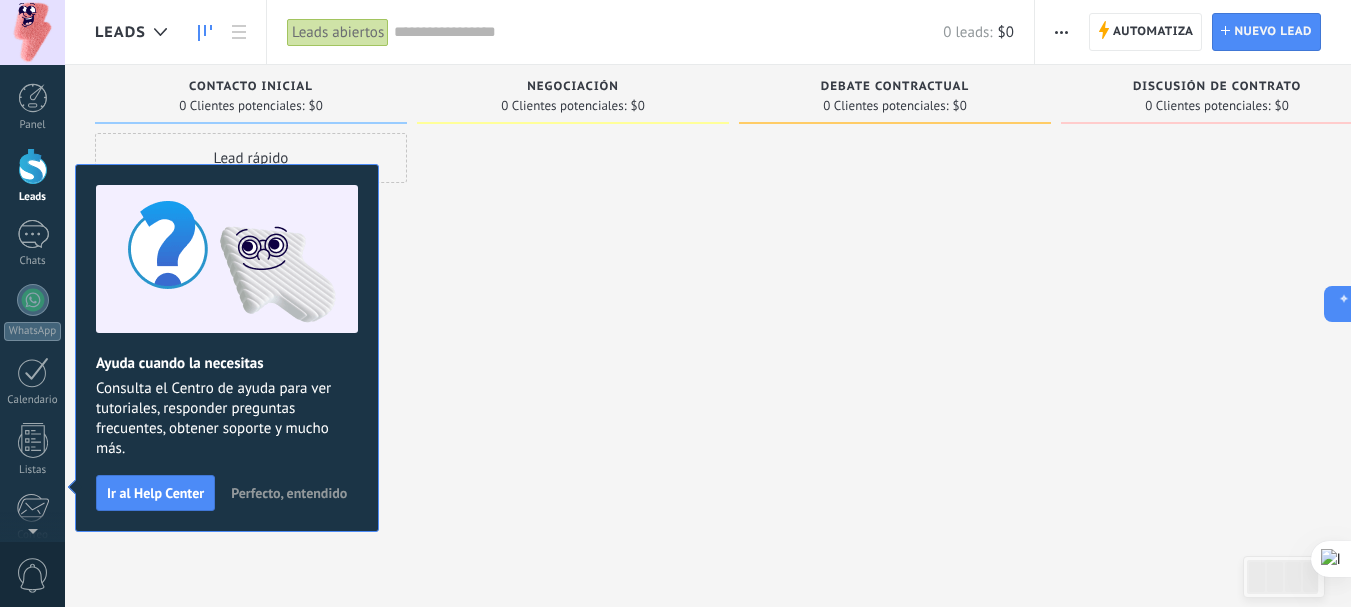 click on "Perfecto, entendido" at bounding box center (289, 493) 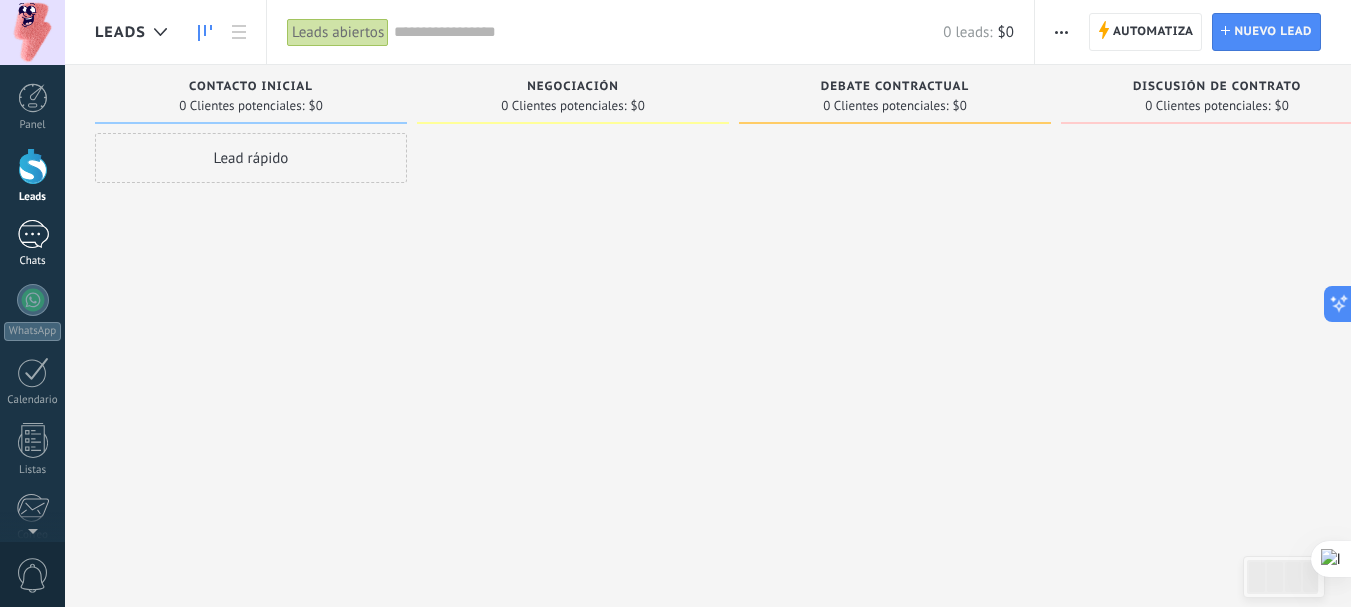 click on "Chats" at bounding box center (33, 261) 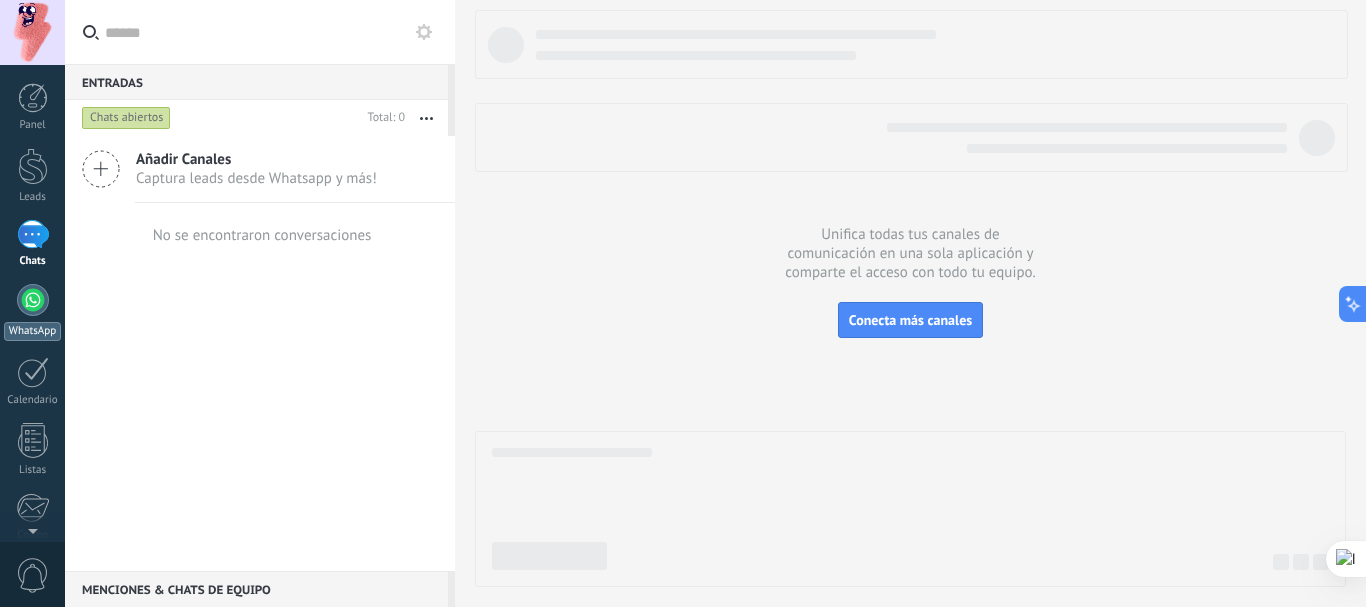 click at bounding box center [33, 300] 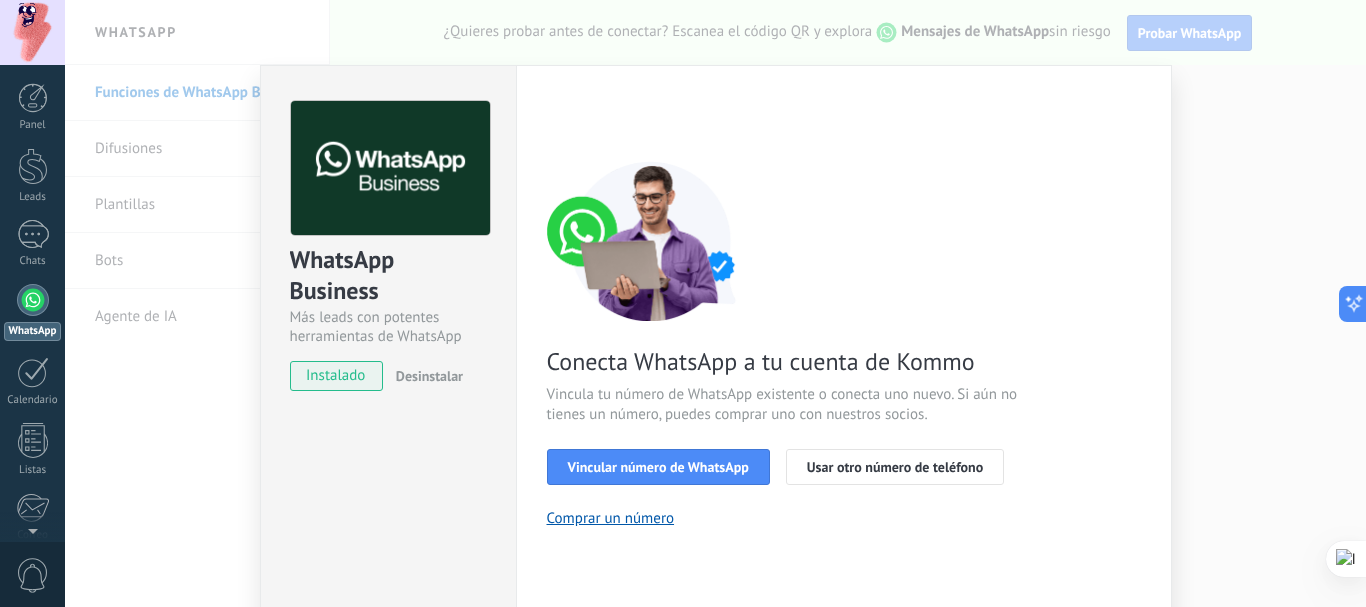 click on "WhatsApp Business Más leads con potentes herramientas de WhatsApp instalado Desinstalar ¿Quieres probar la integración primero?   Escanea el código QR   para ver cómo funciona. Configuraciones Autorizaciones This tab logs the users who have granted integration access to this account. If you want to to remove a user's ability to send requests to the account on behalf of this integration, you can revoke access. If access is revoked from all users, the integration will stop working. This app is installed, but no one has given it access yet. WhatsApp Cloud API más _:  Guardar < Volver 1 Seleccionar aplicación 2 Conectar Facebook  3 Finalizar configuración Conecta WhatsApp a tu cuenta de Kommo Vincula tu número de WhatsApp existente o conecta uno nuevo. Si aún no tienes un número, puedes comprar uno con nuestros socios. Vincular número de WhatsApp Usar otro número de teléfono Comprar un número ¿Necesitas ayuda?" at bounding box center (715, 303) 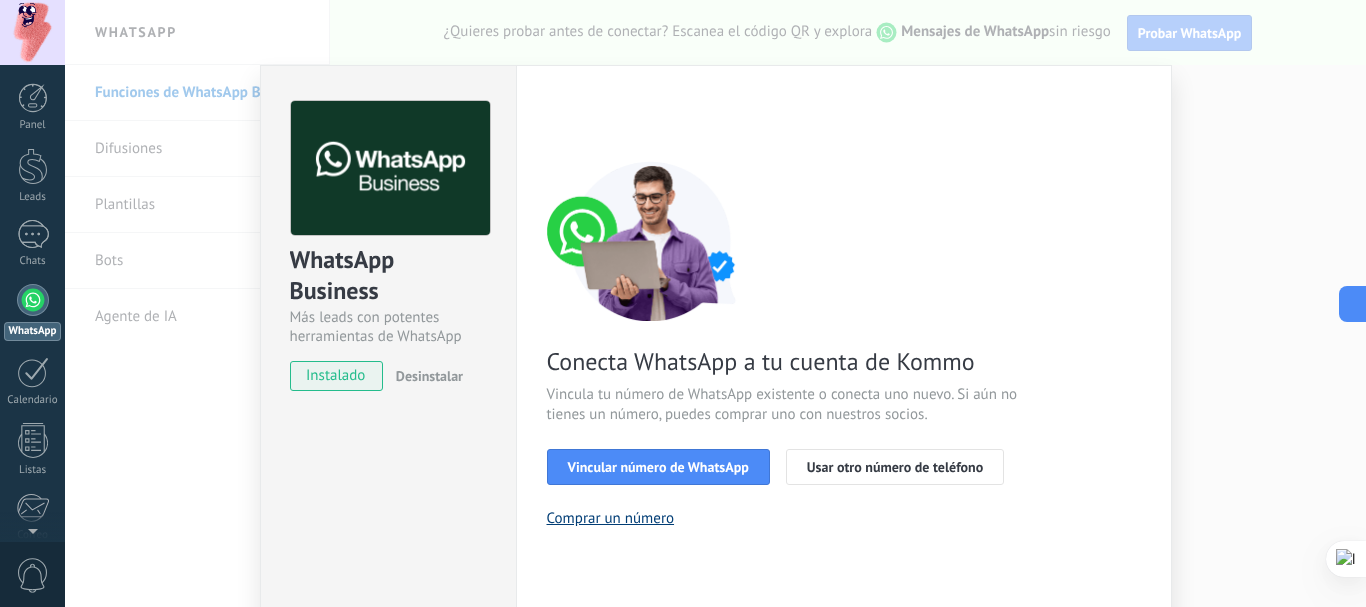 click on "Comprar un número" at bounding box center (611, 518) 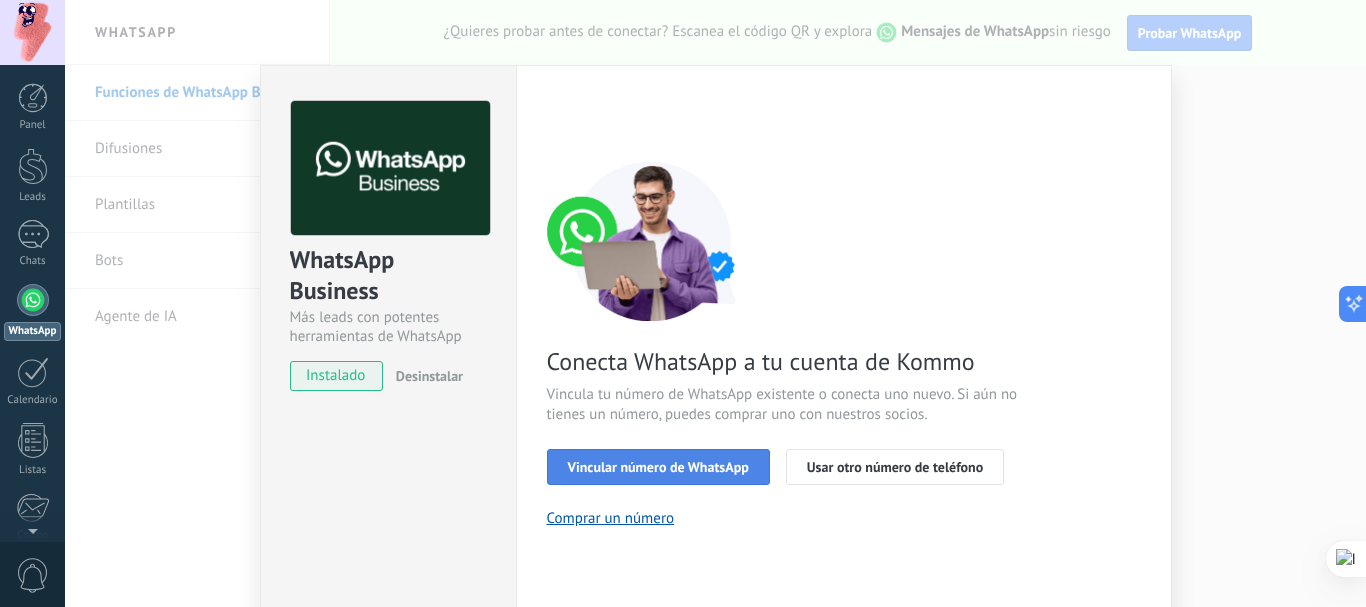 click on "Vincular número de WhatsApp" at bounding box center [658, 467] 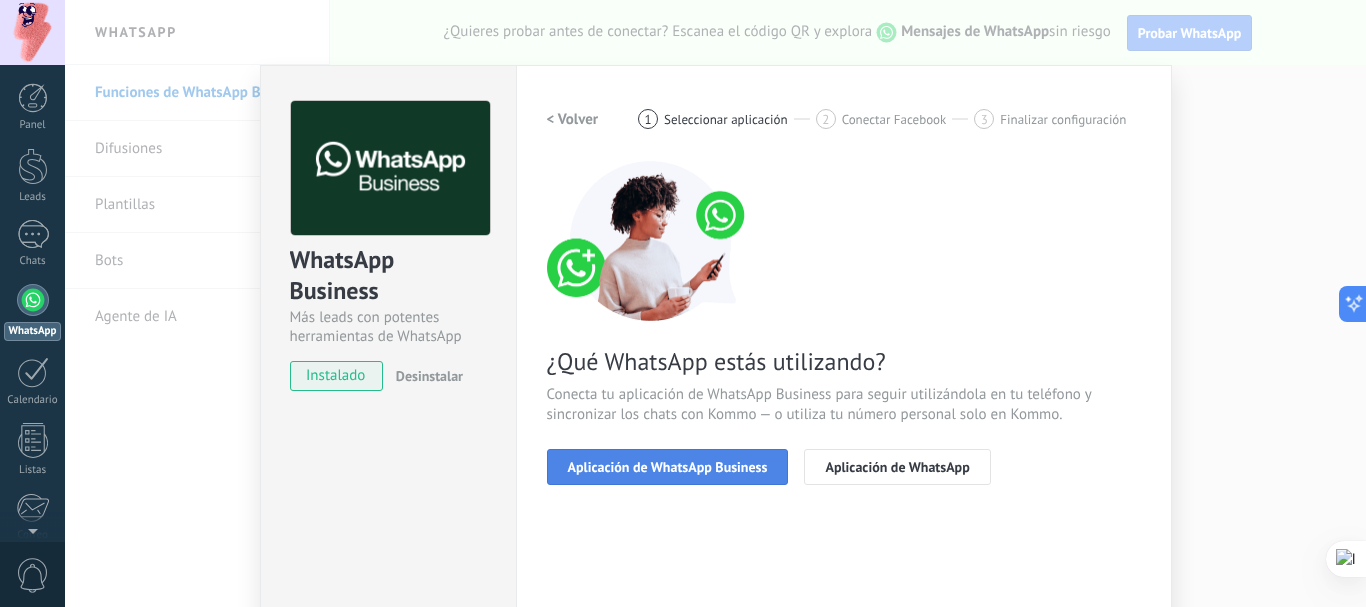 click on "Aplicación de WhatsApp Business" at bounding box center (668, 467) 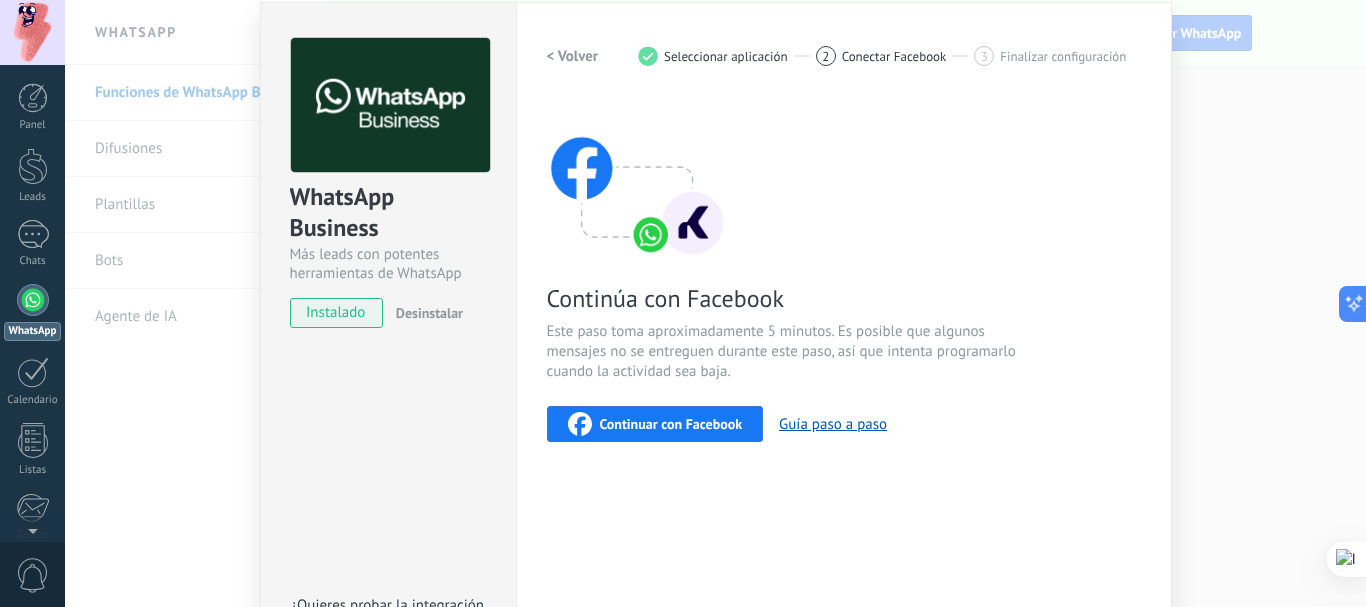 scroll, scrollTop: 62, scrollLeft: 0, axis: vertical 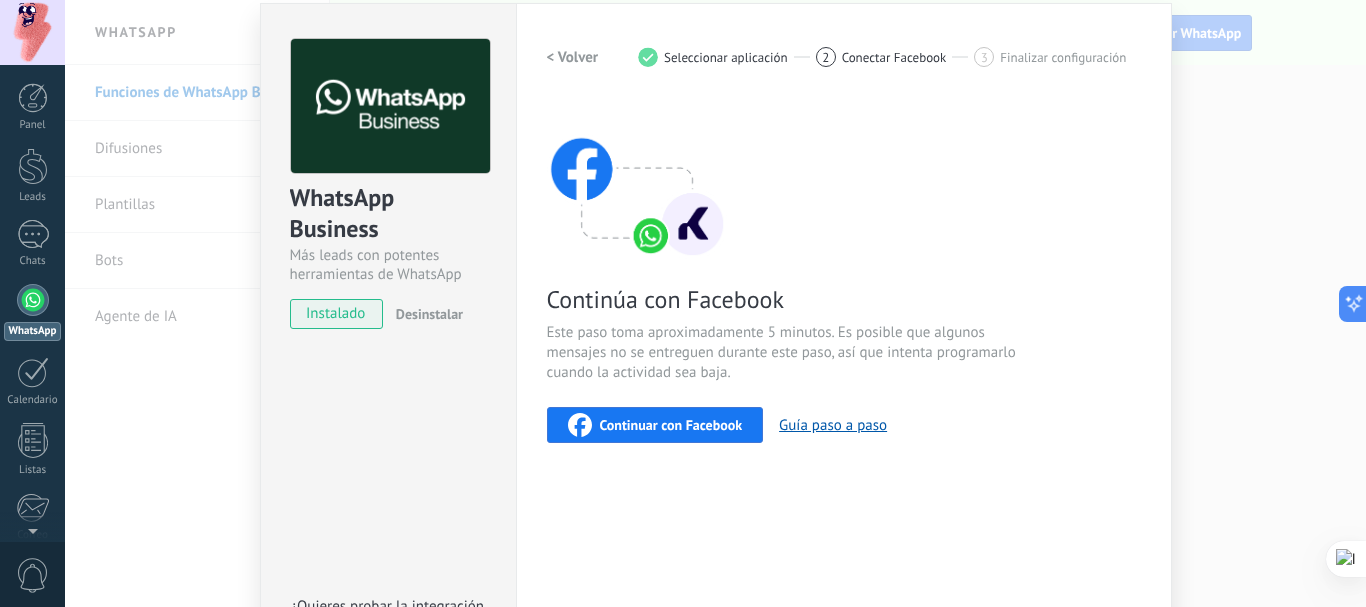 click on "Continuar con Facebook" at bounding box center (671, 425) 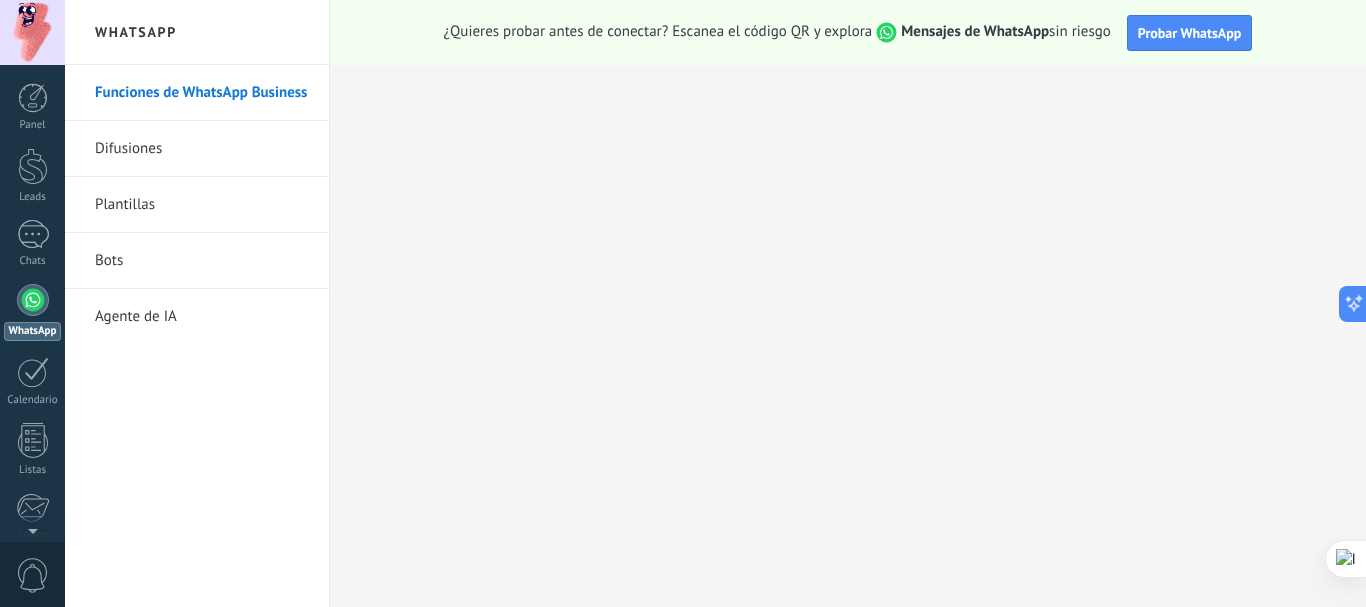 scroll, scrollTop: 0, scrollLeft: 0, axis: both 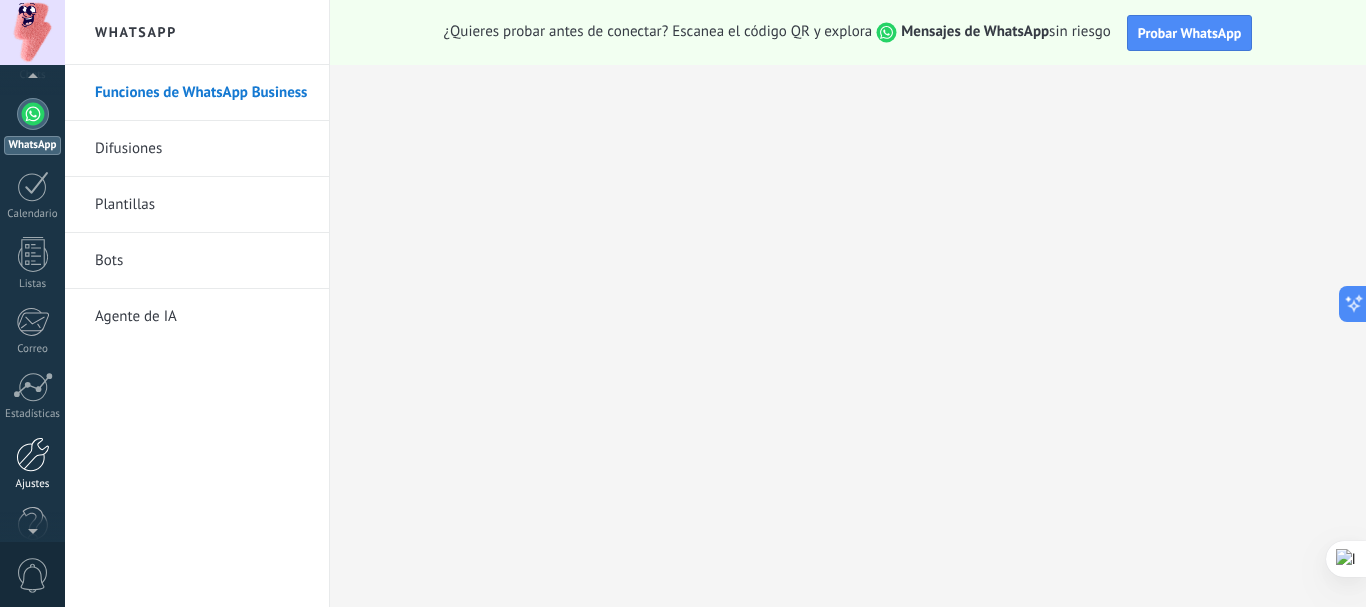 click on "Ajustes" at bounding box center (32, 464) 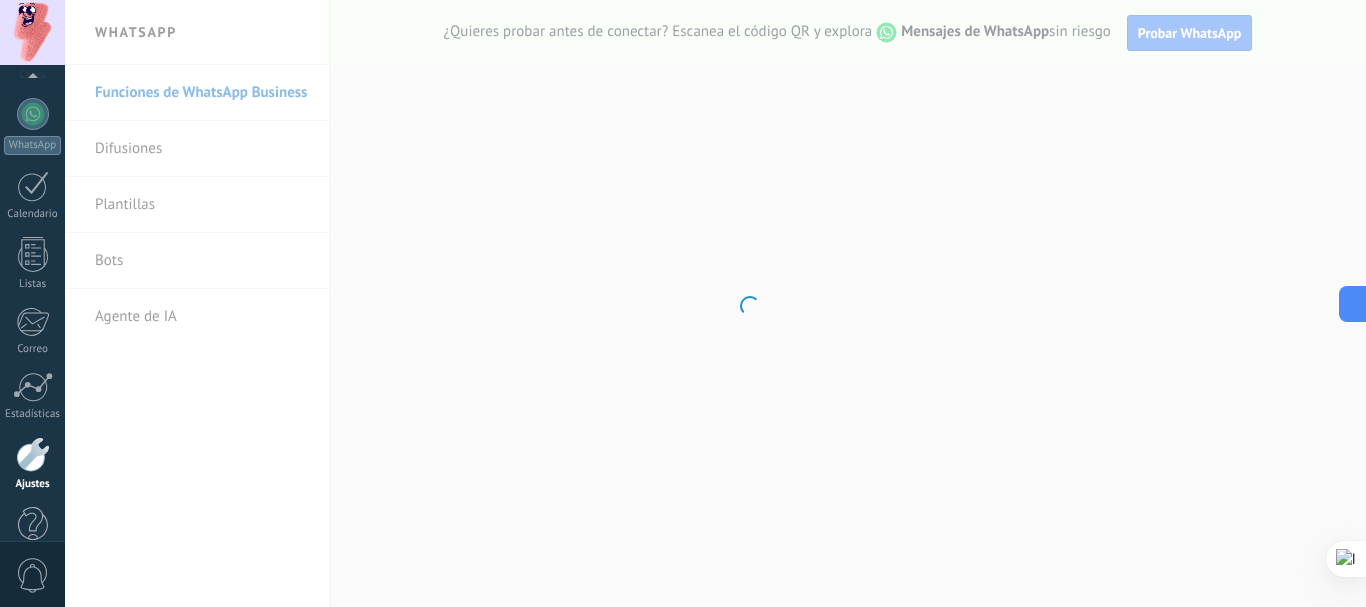 scroll, scrollTop: 225, scrollLeft: 0, axis: vertical 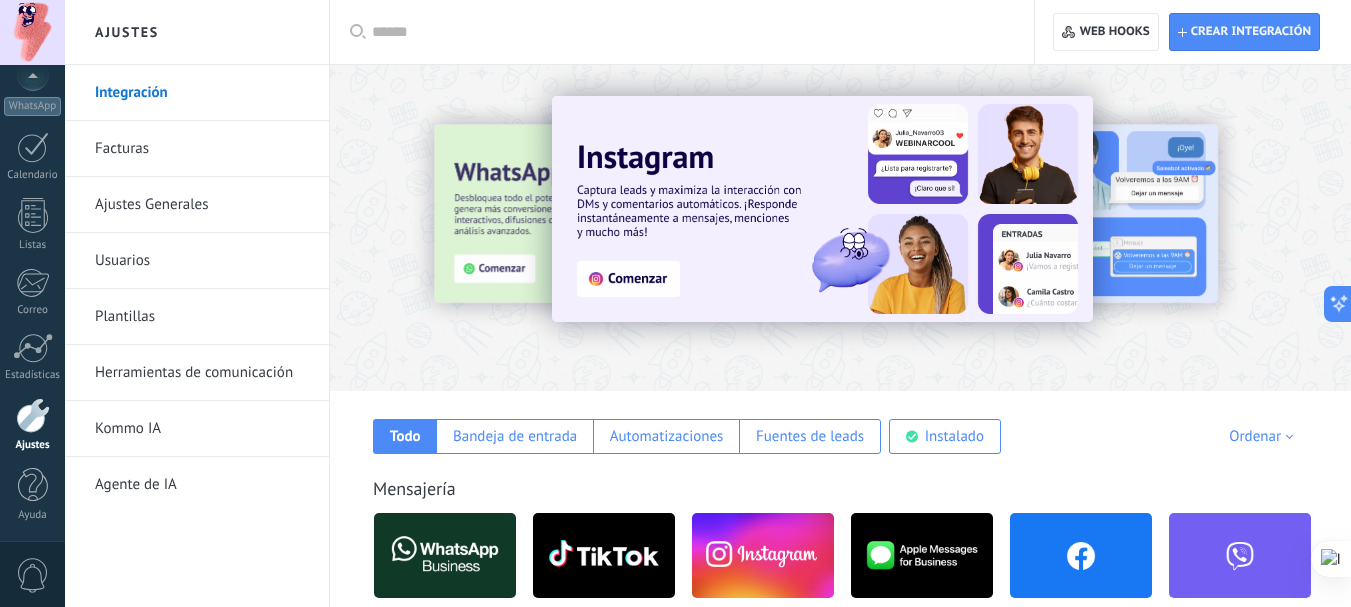 click at bounding box center [689, 32] 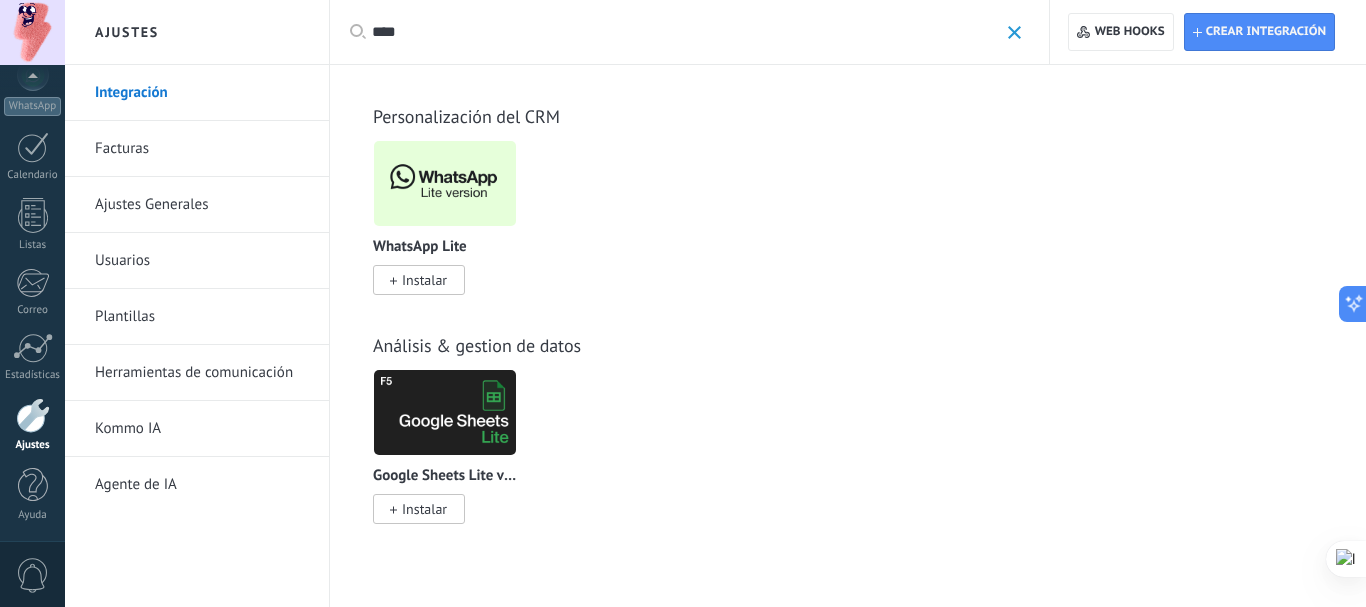 type on "****" 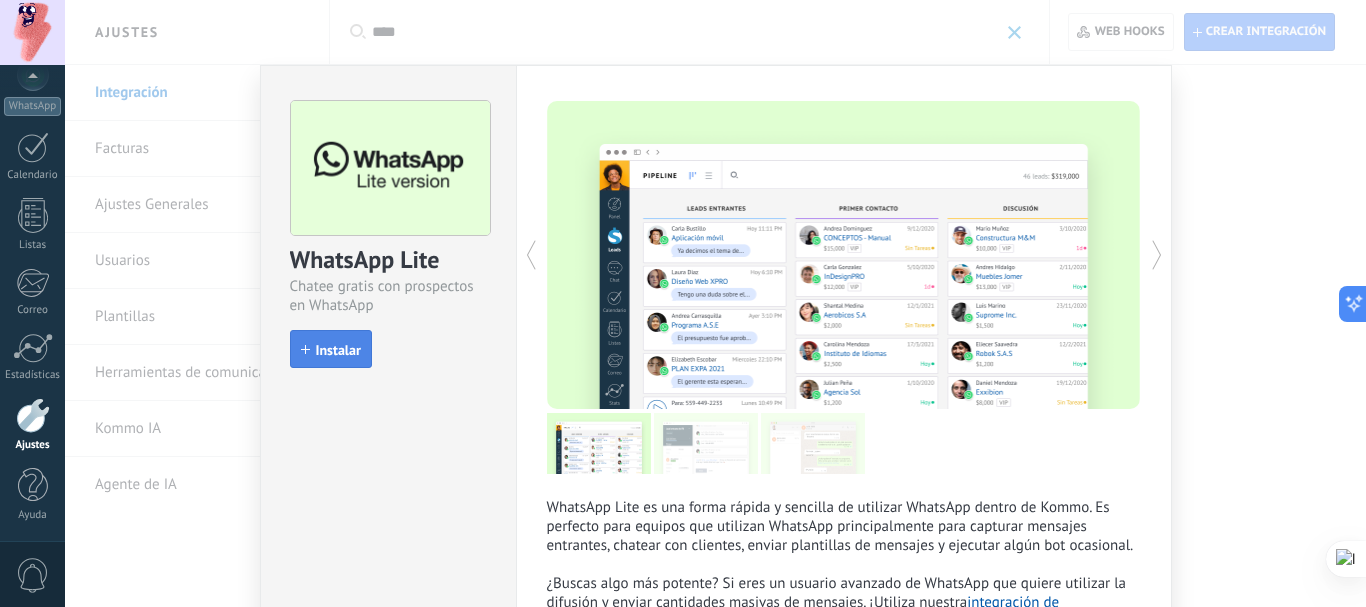 click on "Instalar" at bounding box center (331, 349) 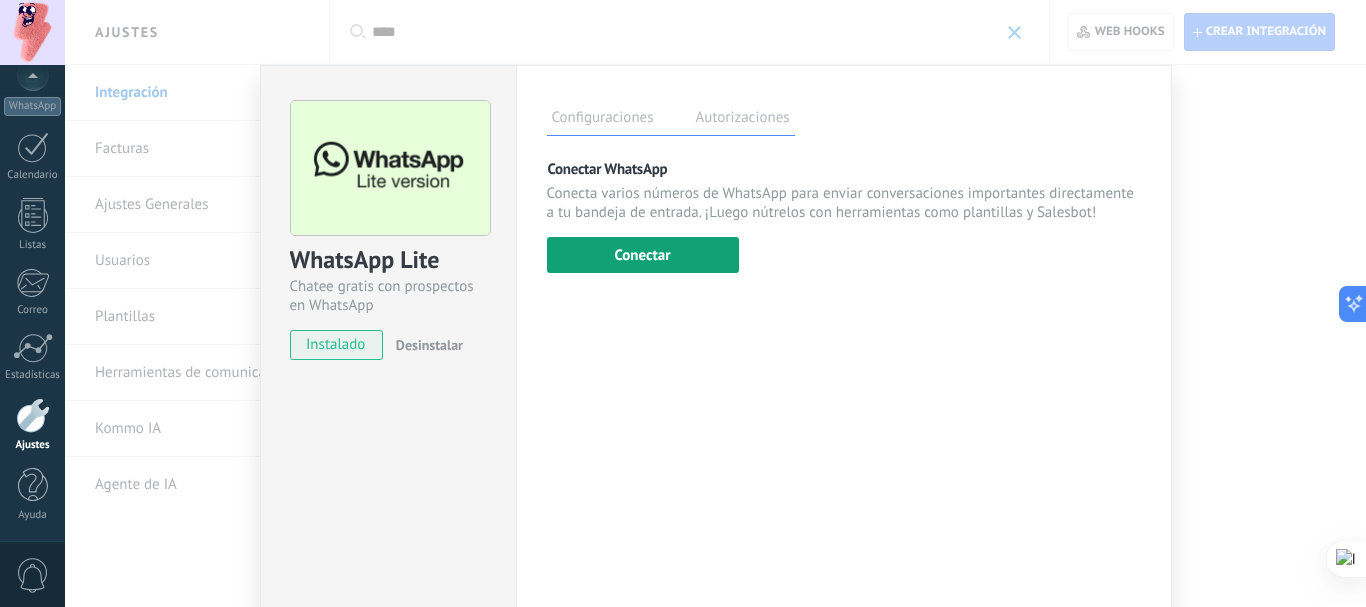 click on "Conectar" at bounding box center (643, 255) 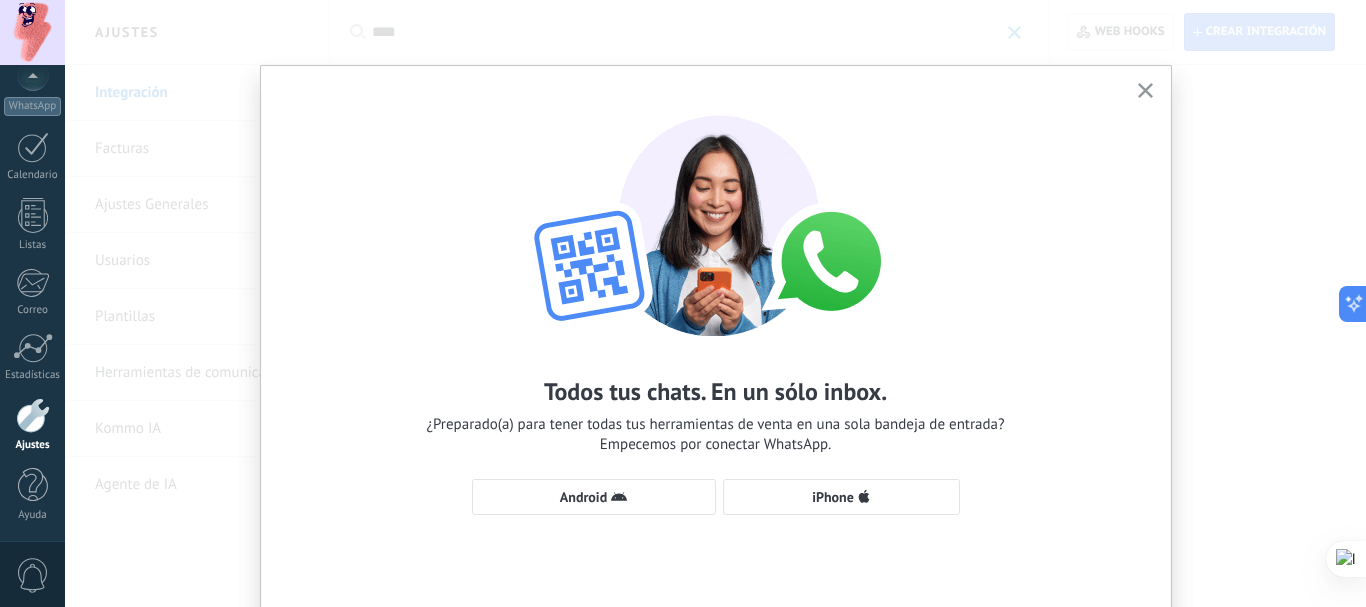 drag, startPoint x: 1365, startPoint y: 92, endPoint x: 1363, endPoint y: 122, distance: 30.066593 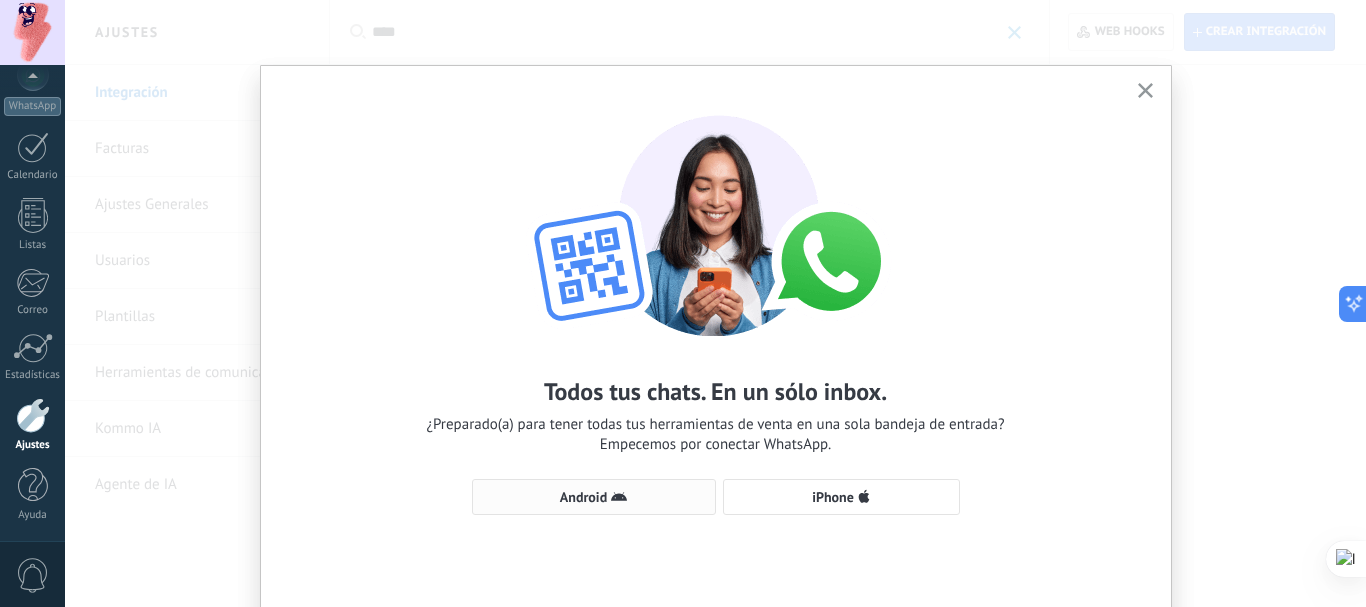 click on "Android" at bounding box center (594, 497) 